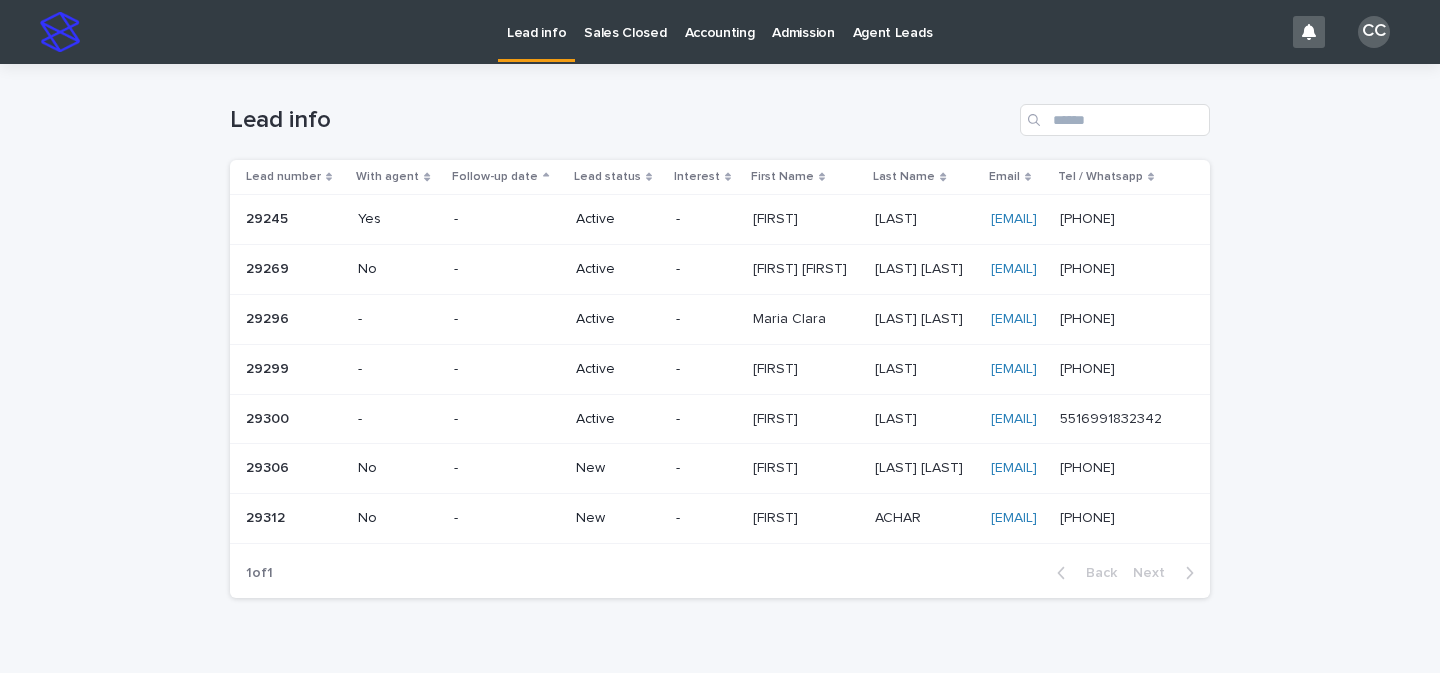 scroll, scrollTop: 0, scrollLeft: 0, axis: both 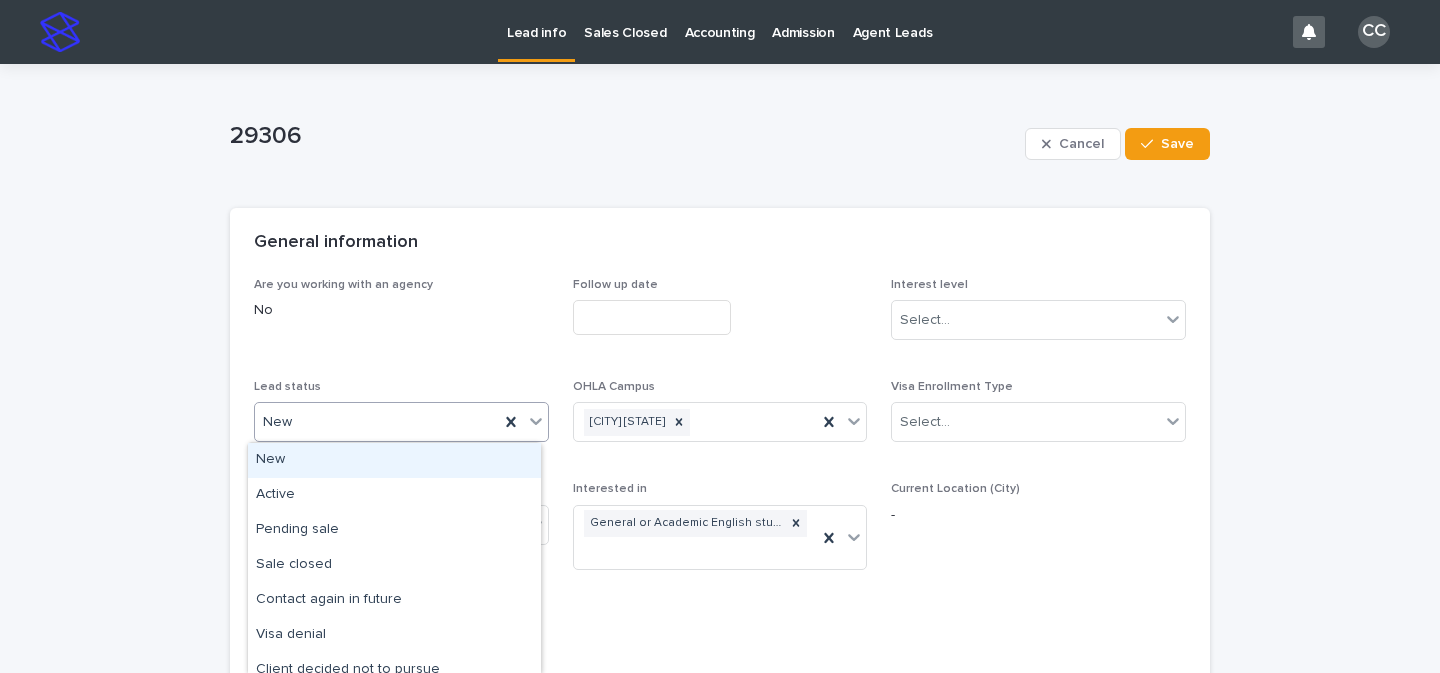 click 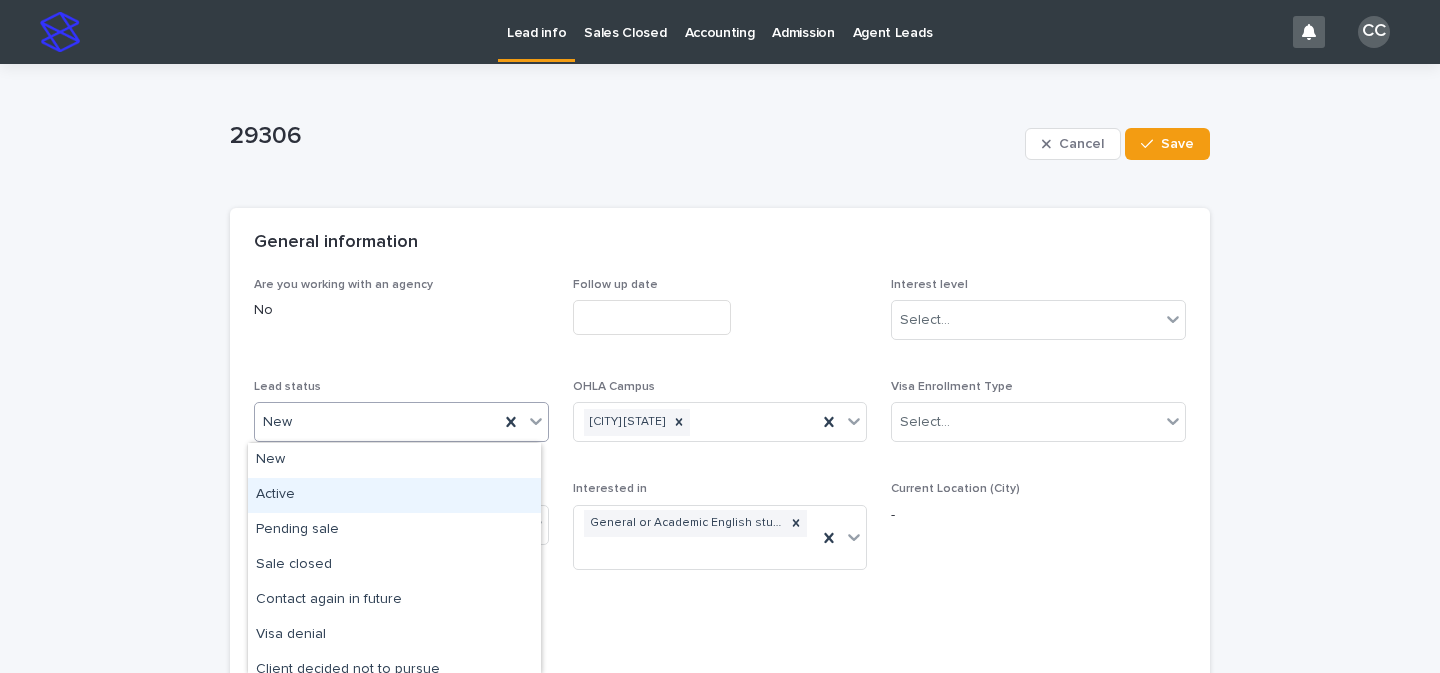click on "Active" at bounding box center [394, 495] 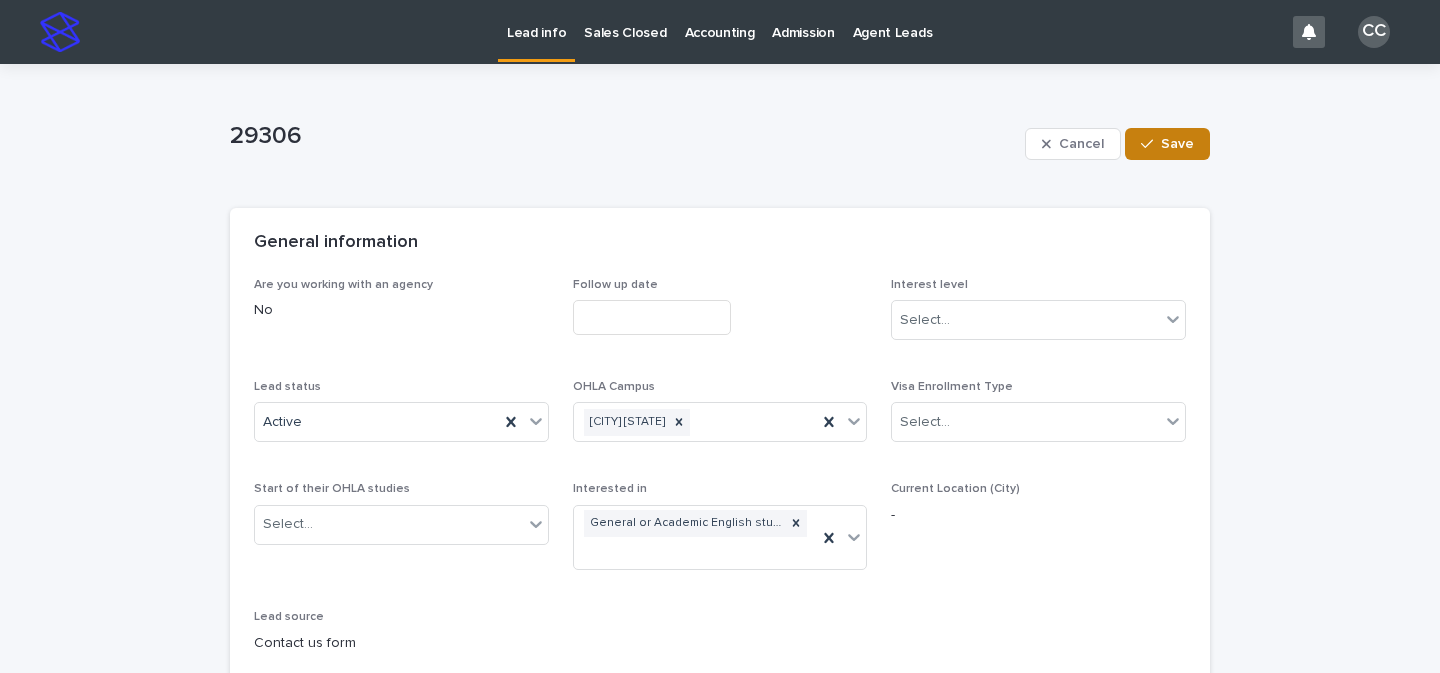 click on "Save" at bounding box center [1177, 144] 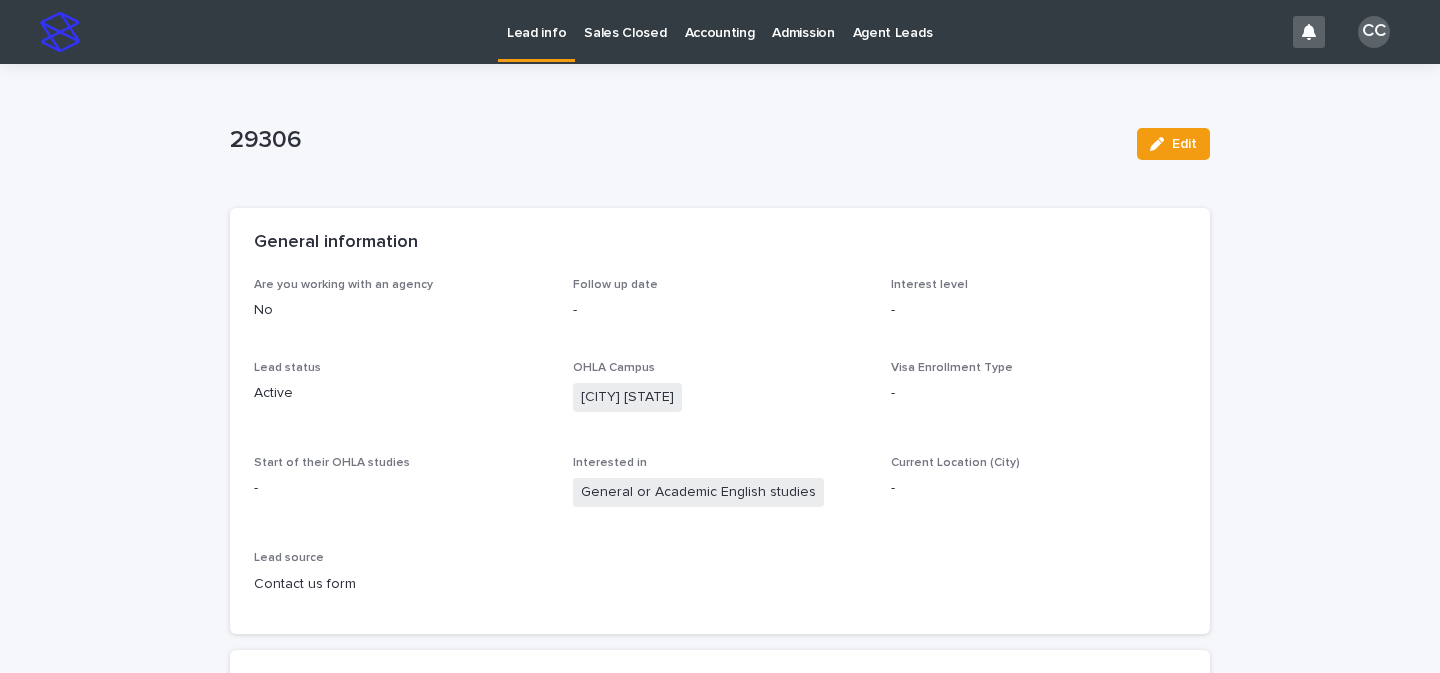click on "Lead info" at bounding box center (536, 29) 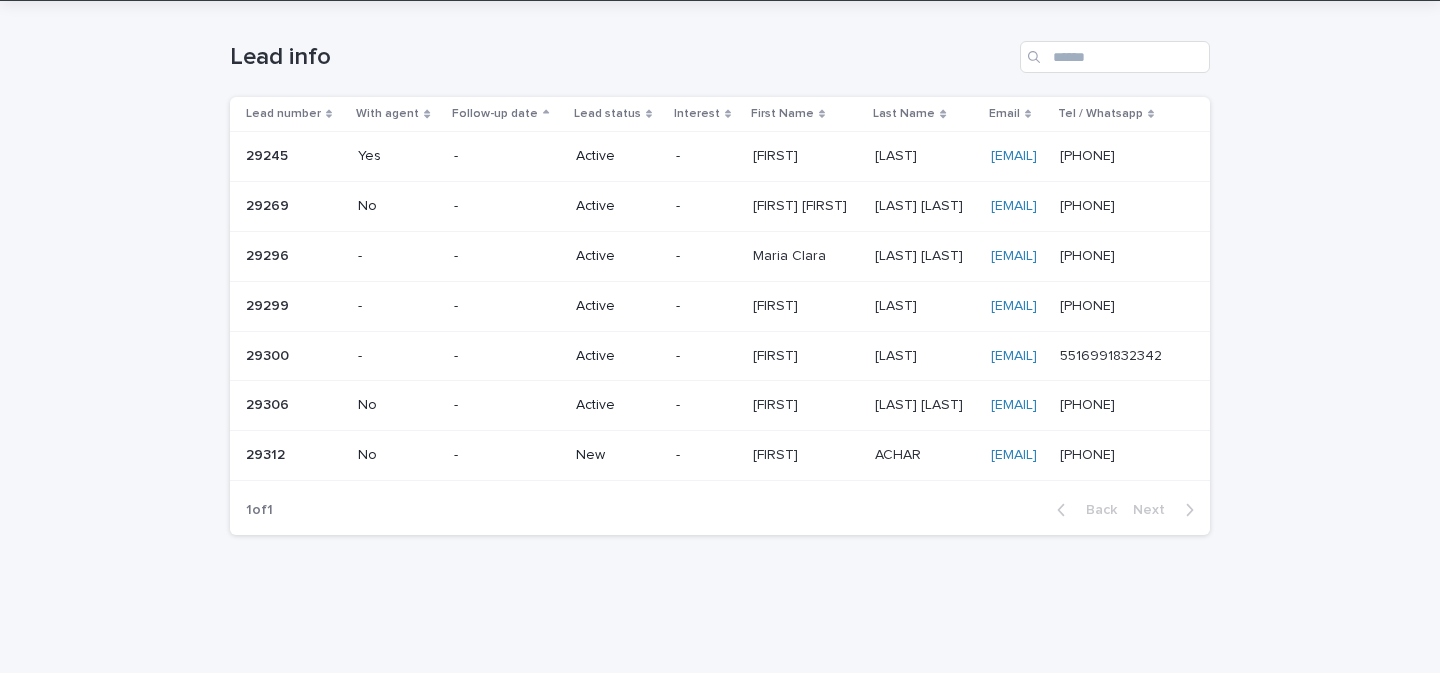 scroll, scrollTop: 98, scrollLeft: 0, axis: vertical 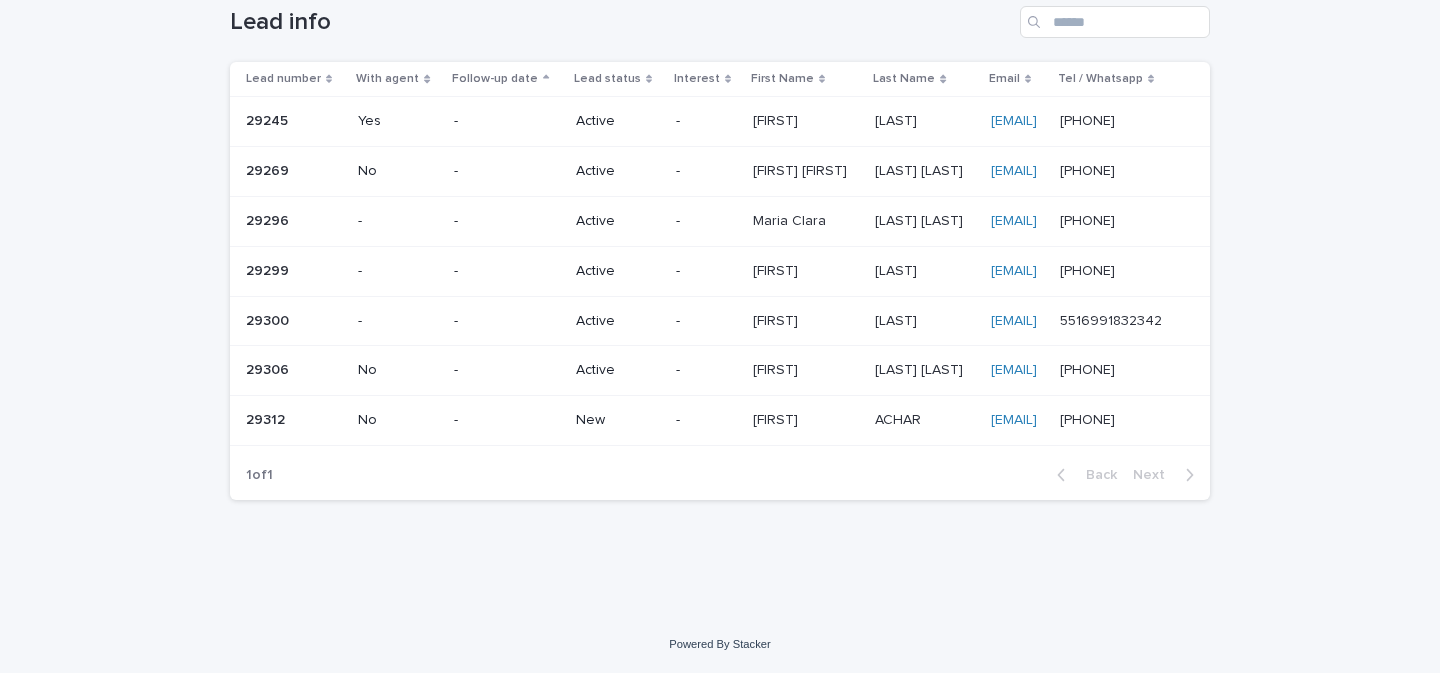click on "New" at bounding box center [618, 420] 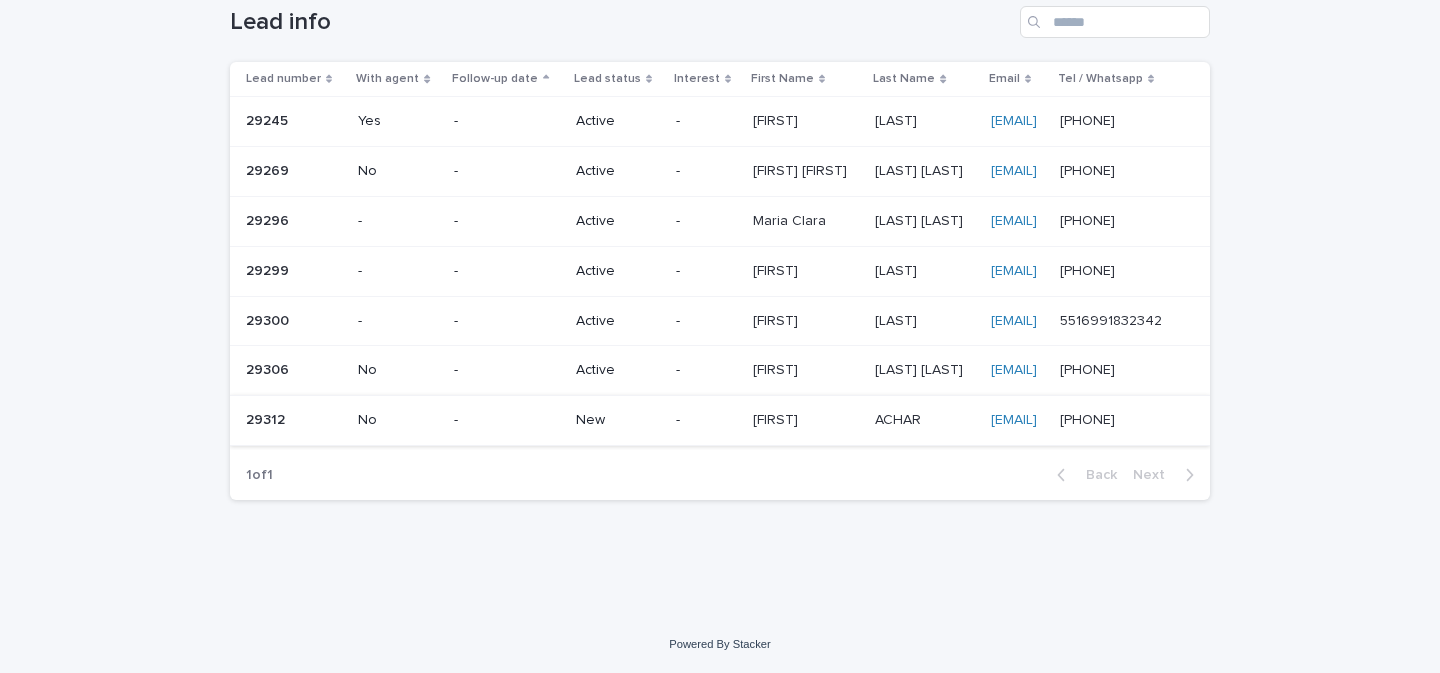 scroll, scrollTop: 0, scrollLeft: 0, axis: both 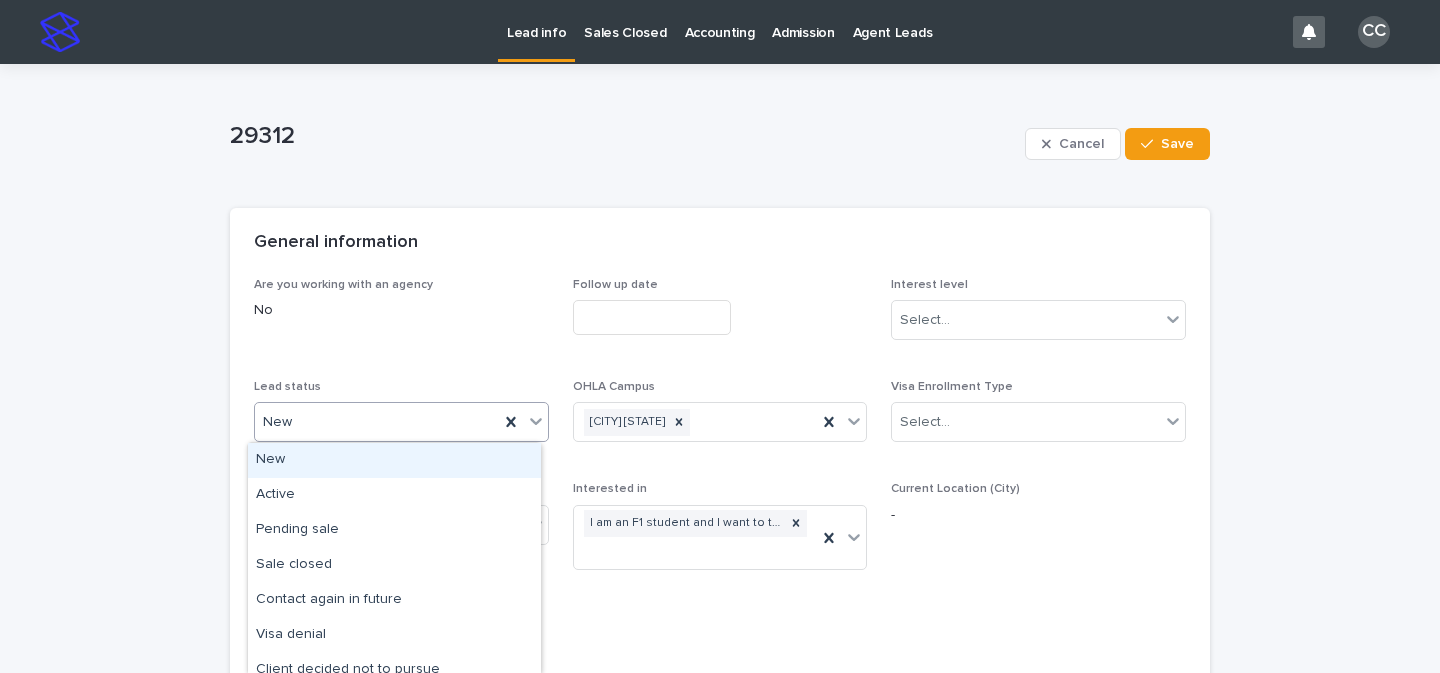 click 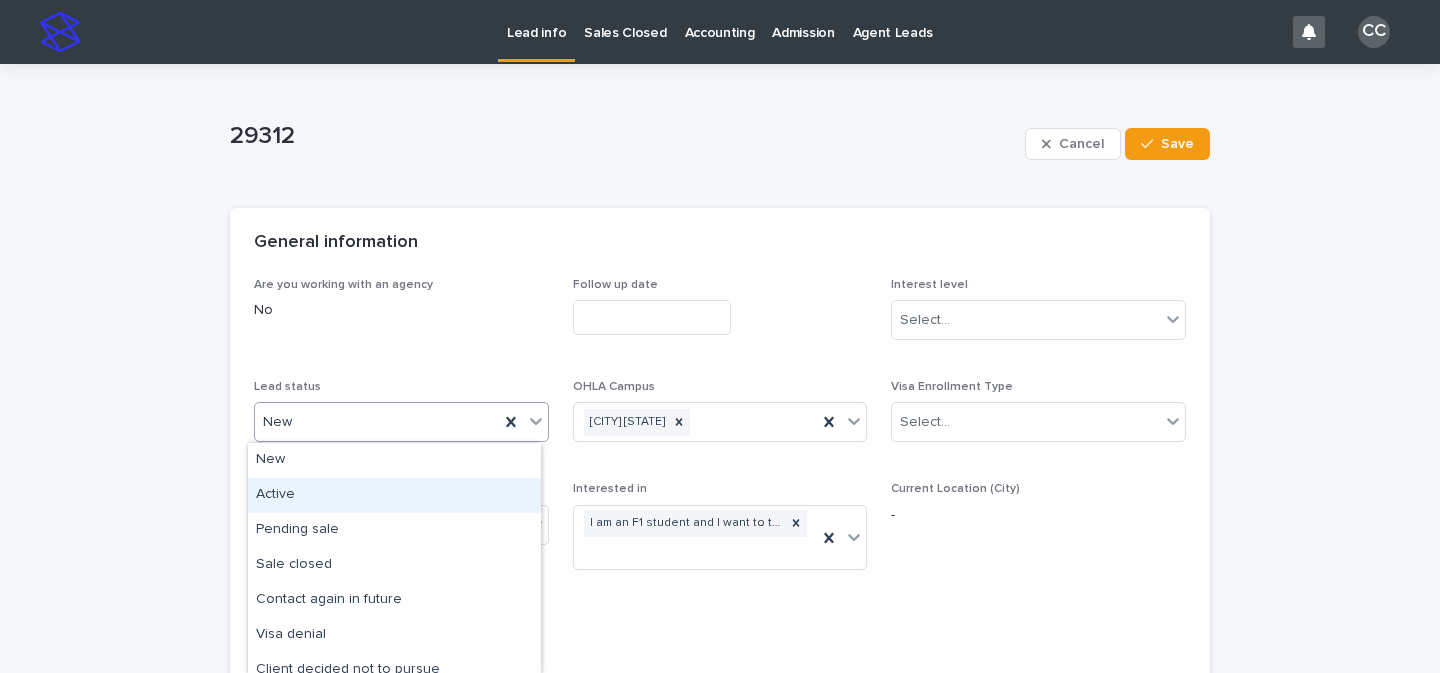 click on "Active" at bounding box center (394, 495) 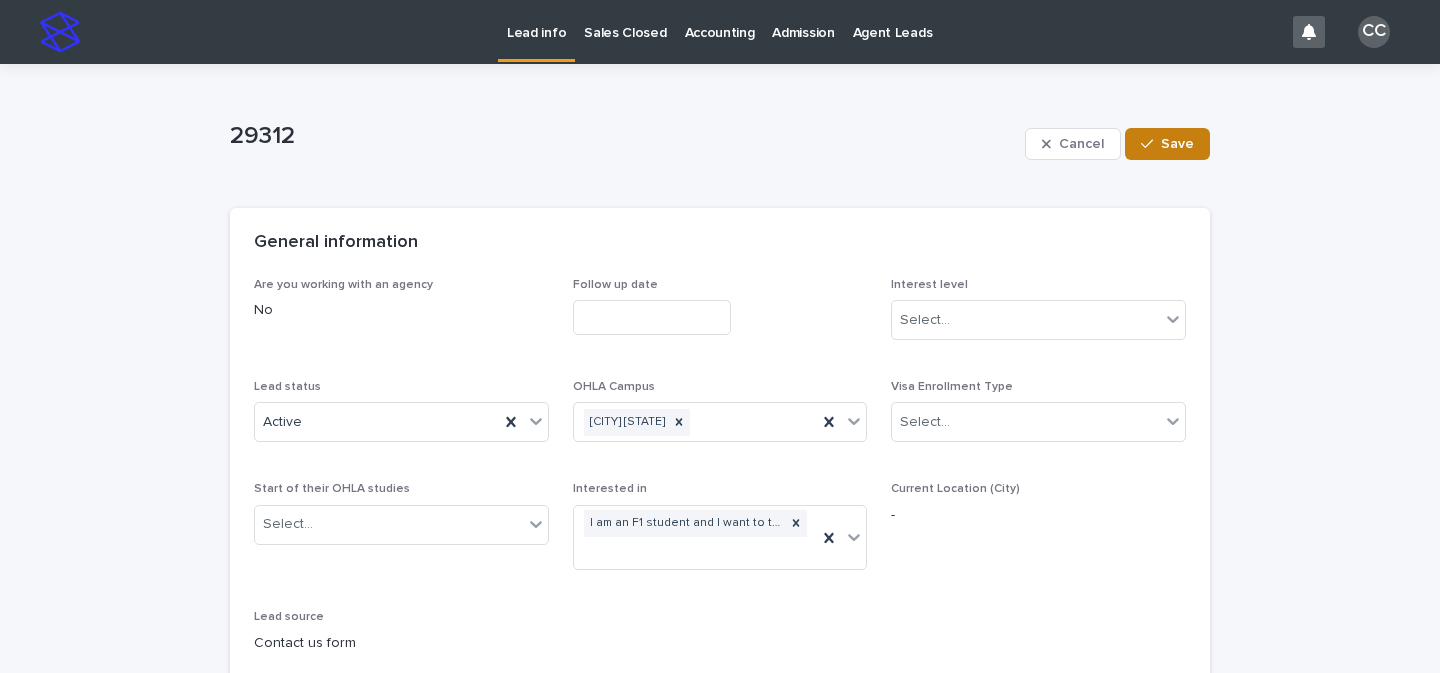 click on "Save" at bounding box center (1167, 144) 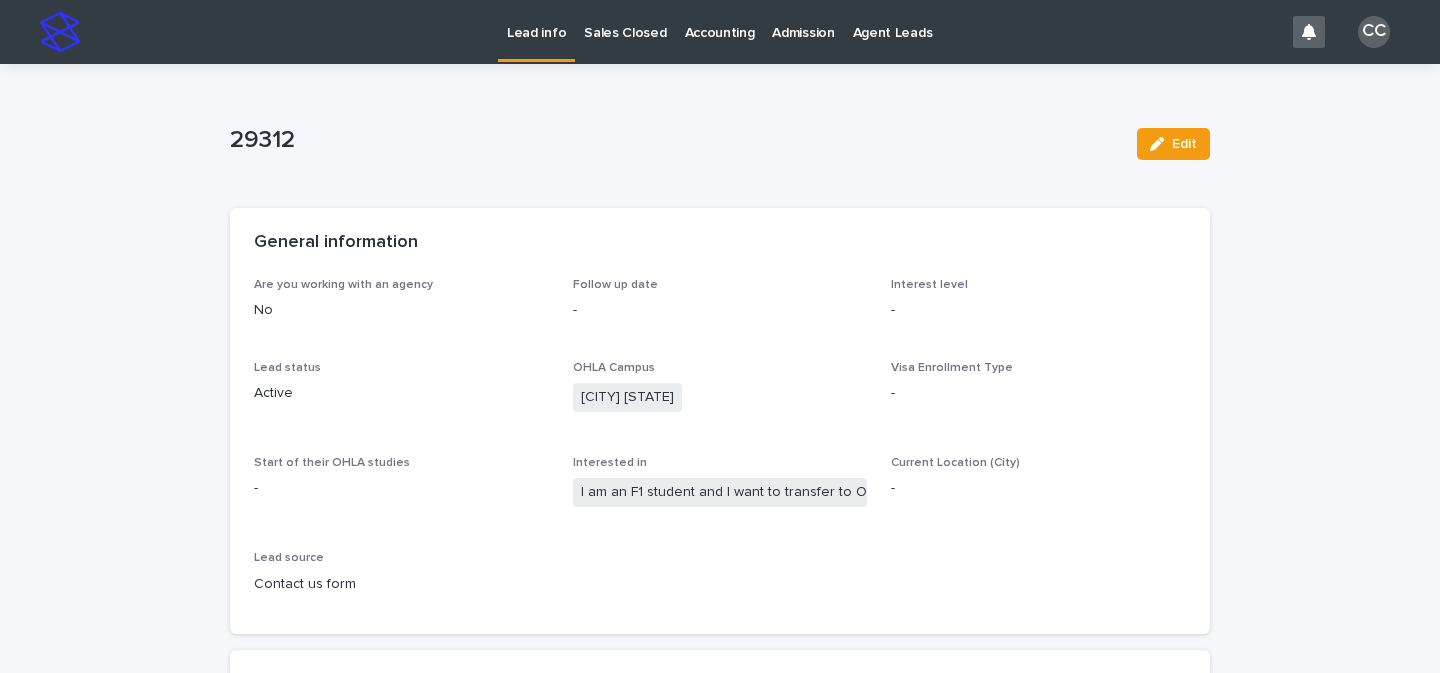 click on "Lead info" at bounding box center (536, 21) 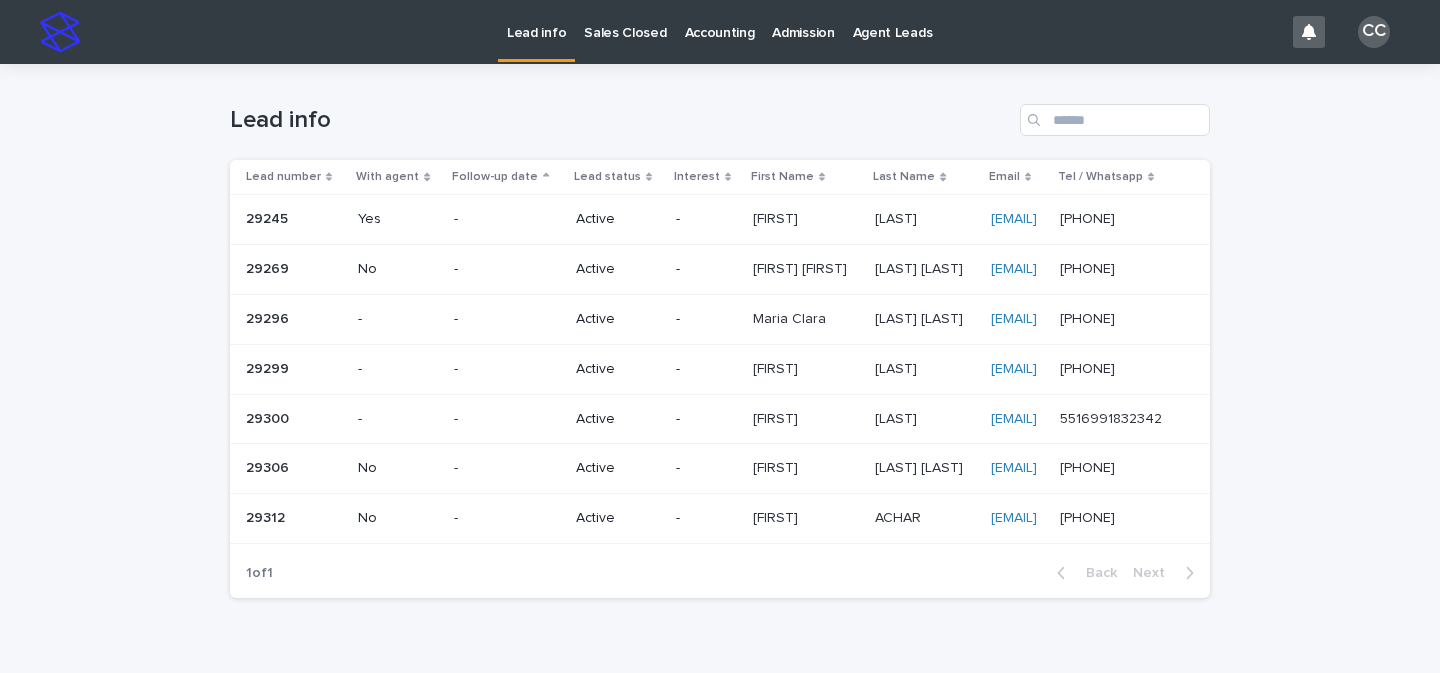 click on "Active" at bounding box center [618, 468] 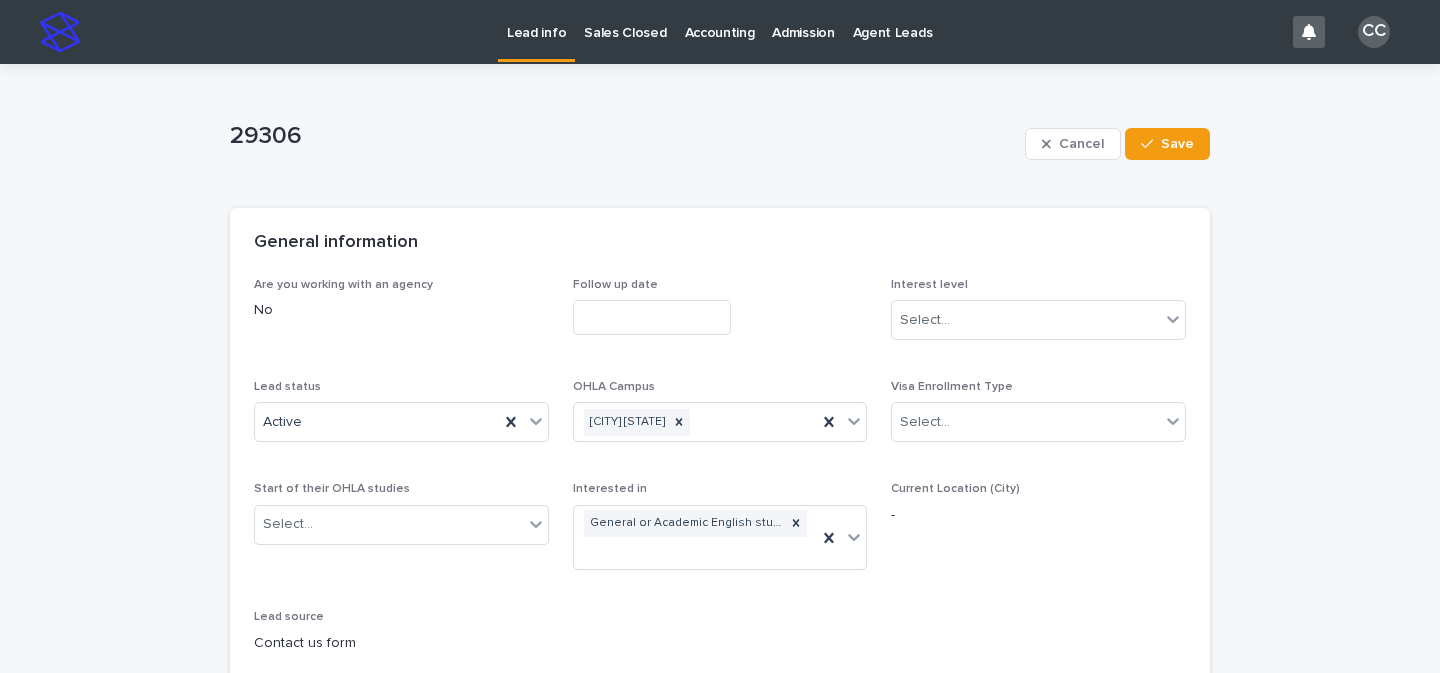 click on "Lead info" at bounding box center (536, 21) 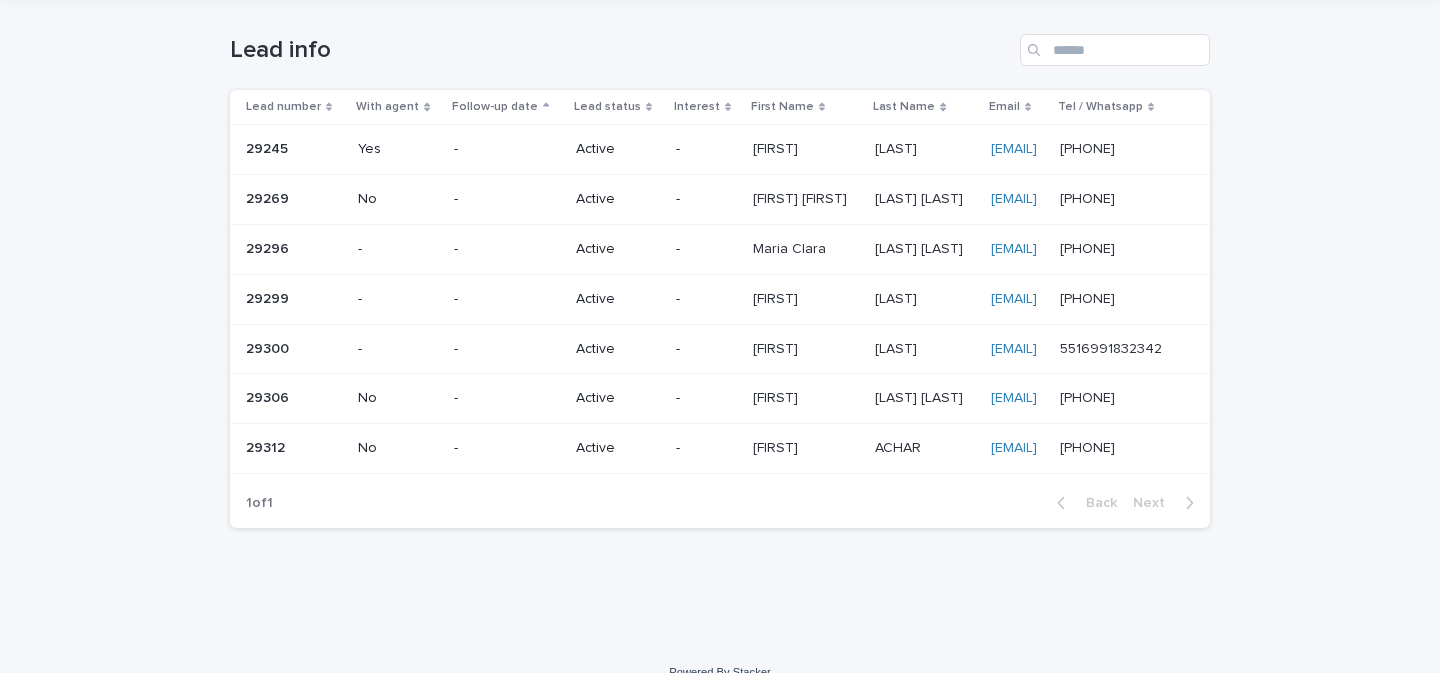scroll, scrollTop: 98, scrollLeft: 0, axis: vertical 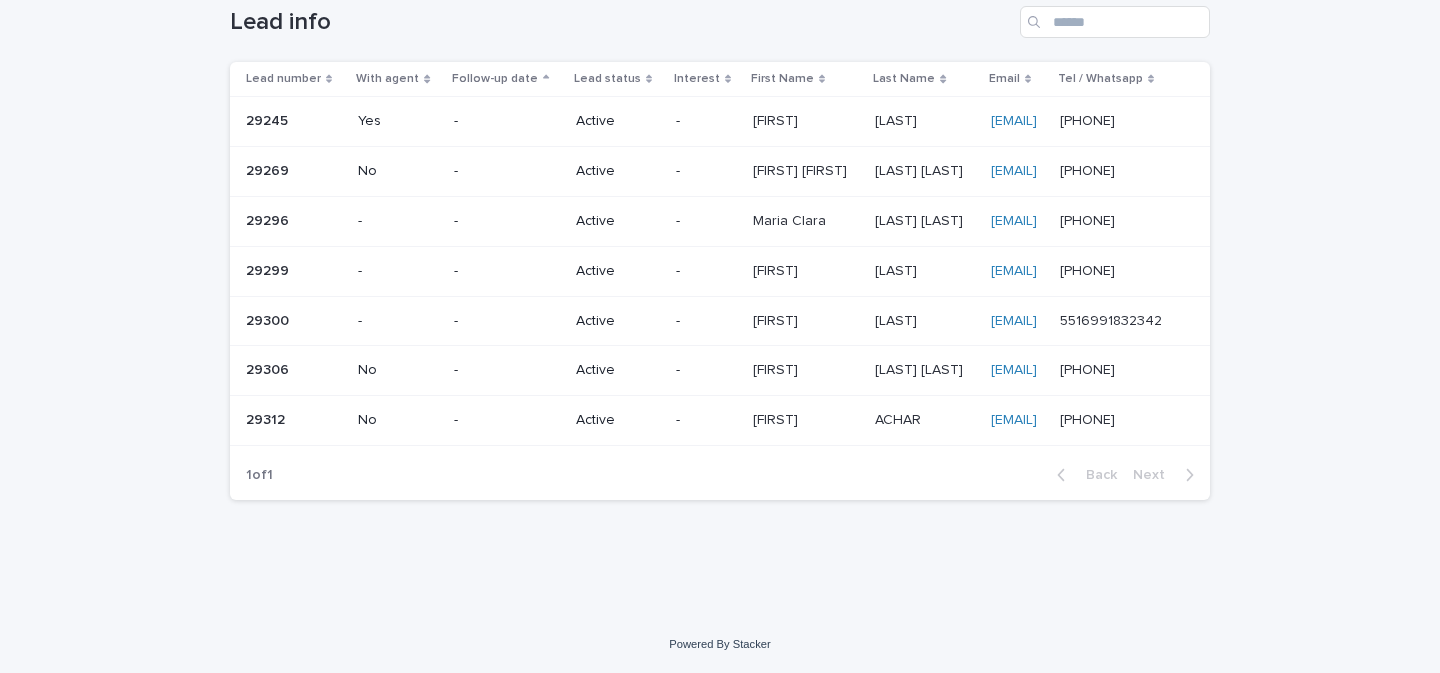 click on "-" at bounding box center (706, 420) 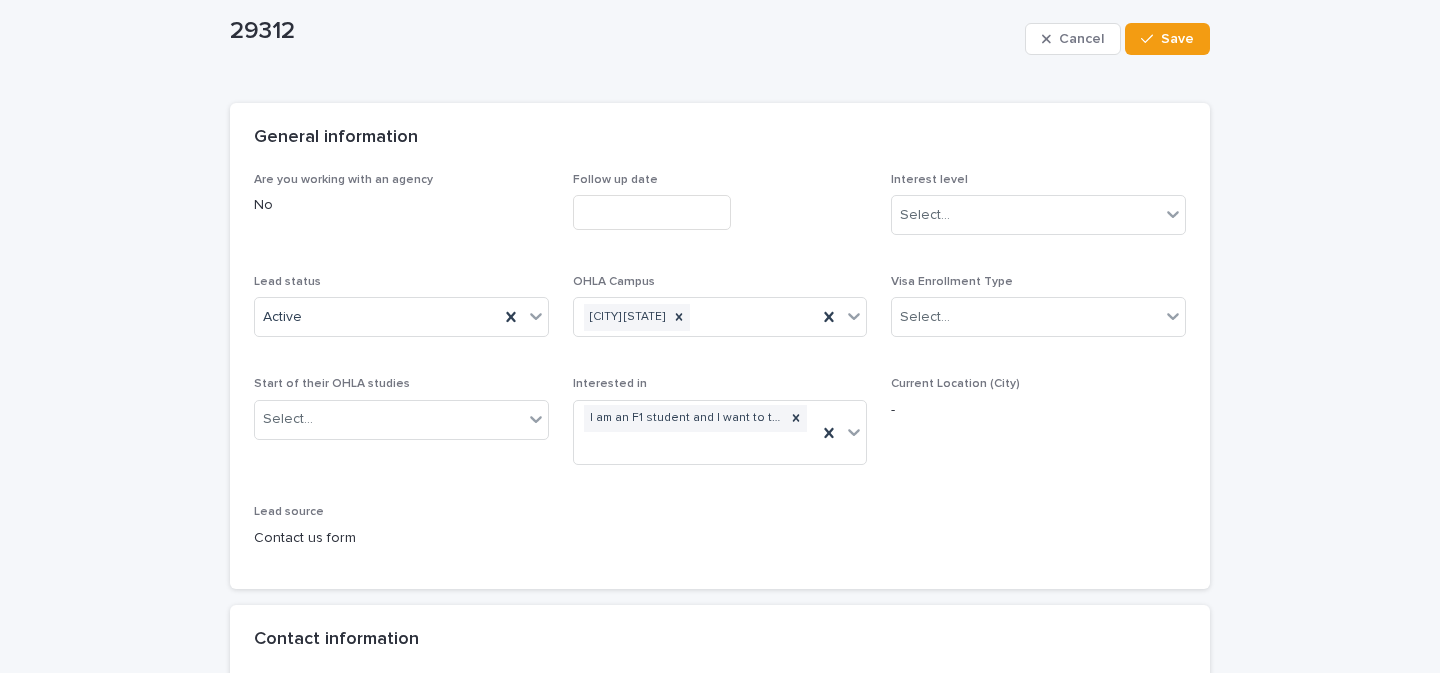 scroll, scrollTop: 298, scrollLeft: 0, axis: vertical 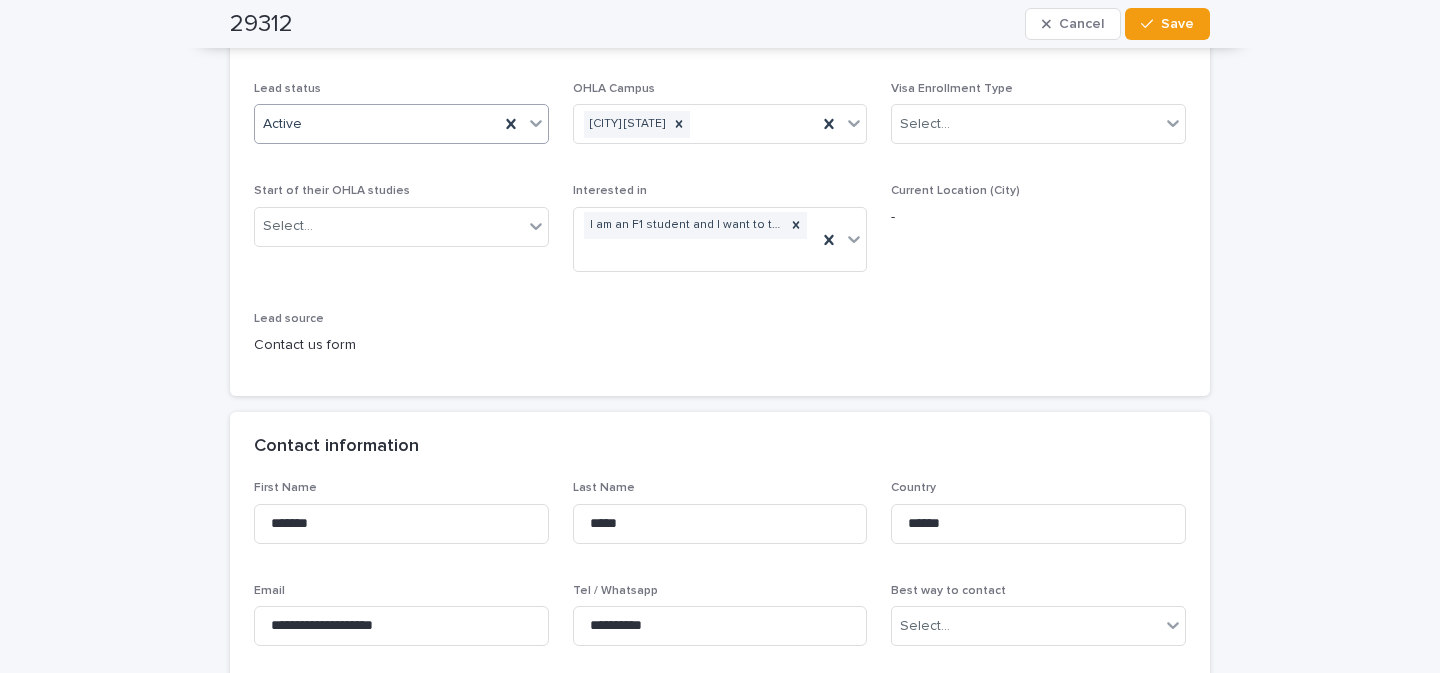 click 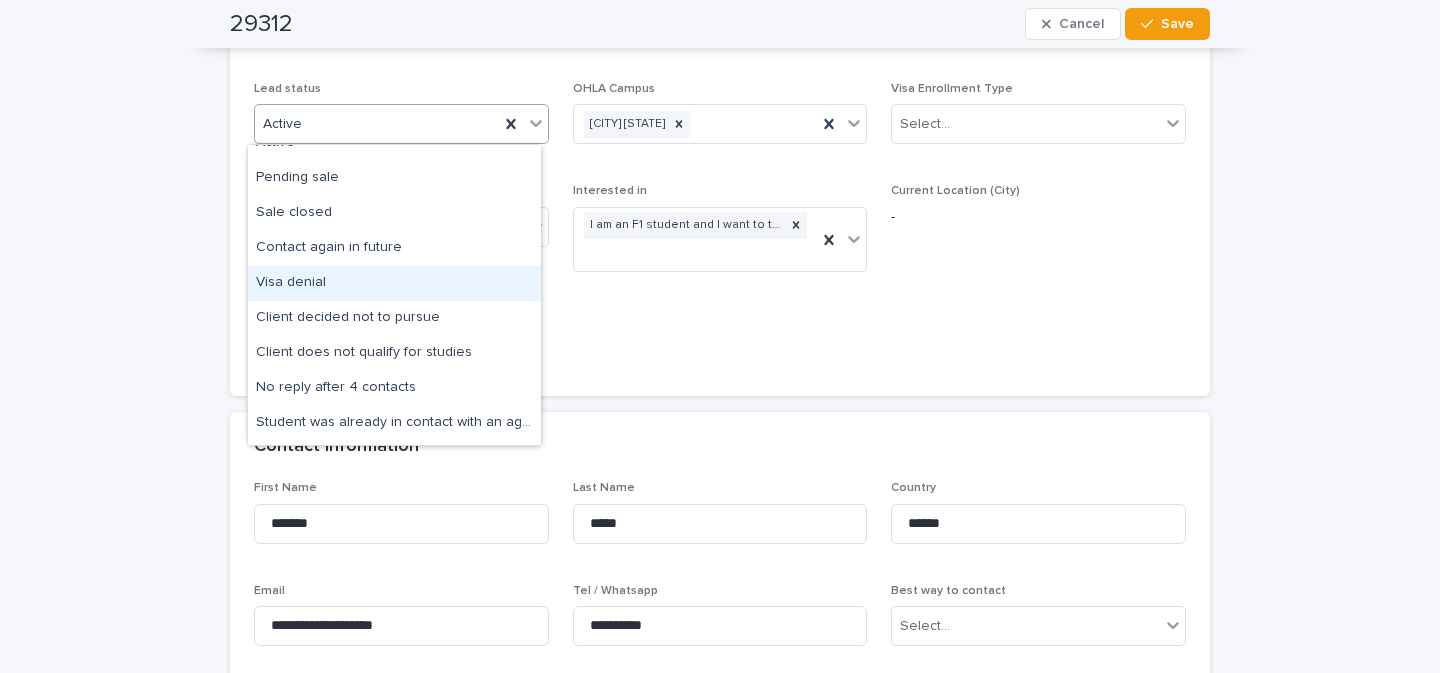 scroll, scrollTop: 55, scrollLeft: 0, axis: vertical 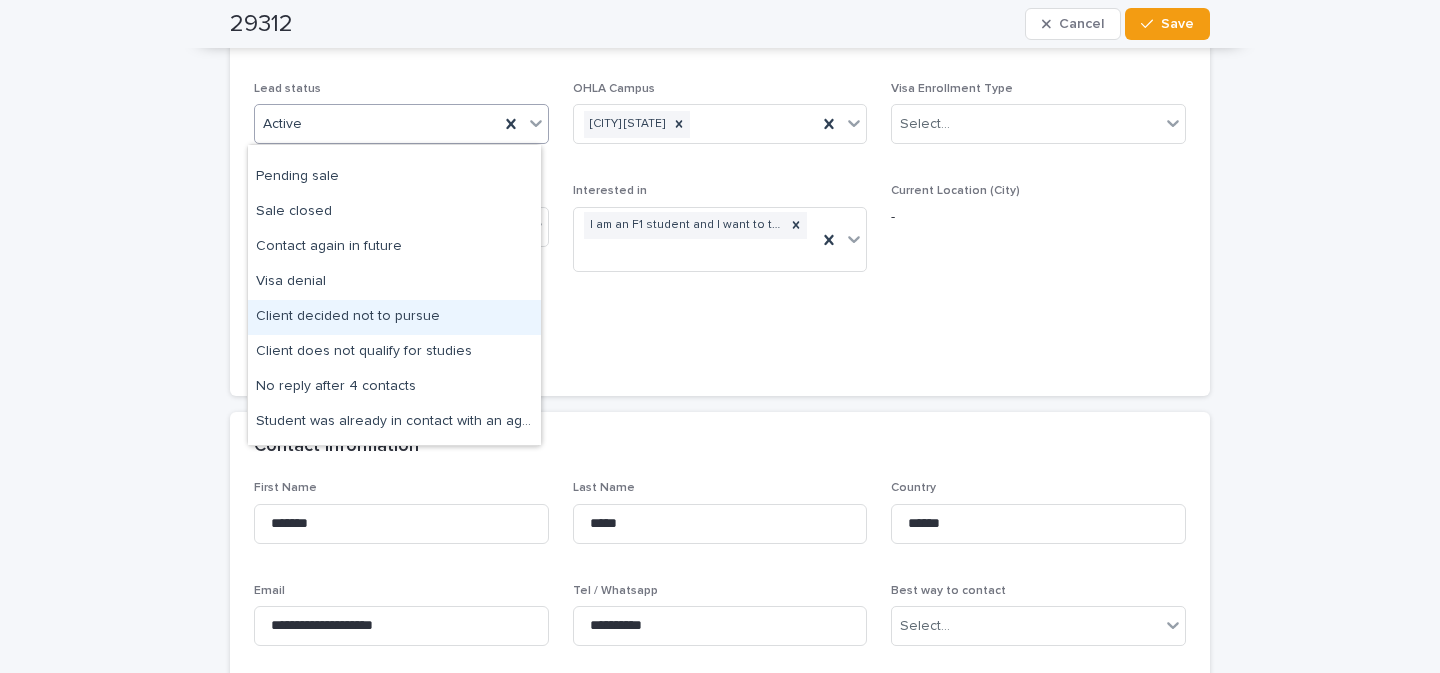 click on "Client decided not to pursue" at bounding box center (394, 317) 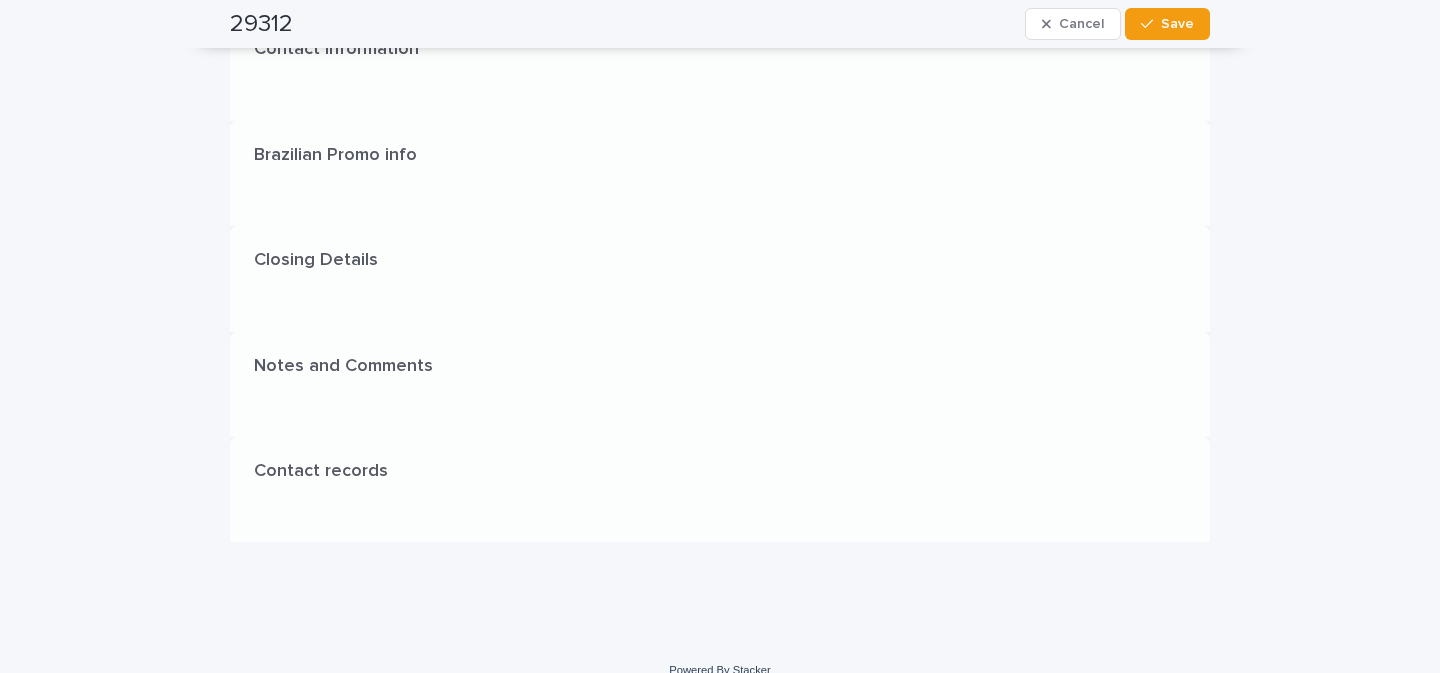 scroll, scrollTop: 0, scrollLeft: 0, axis: both 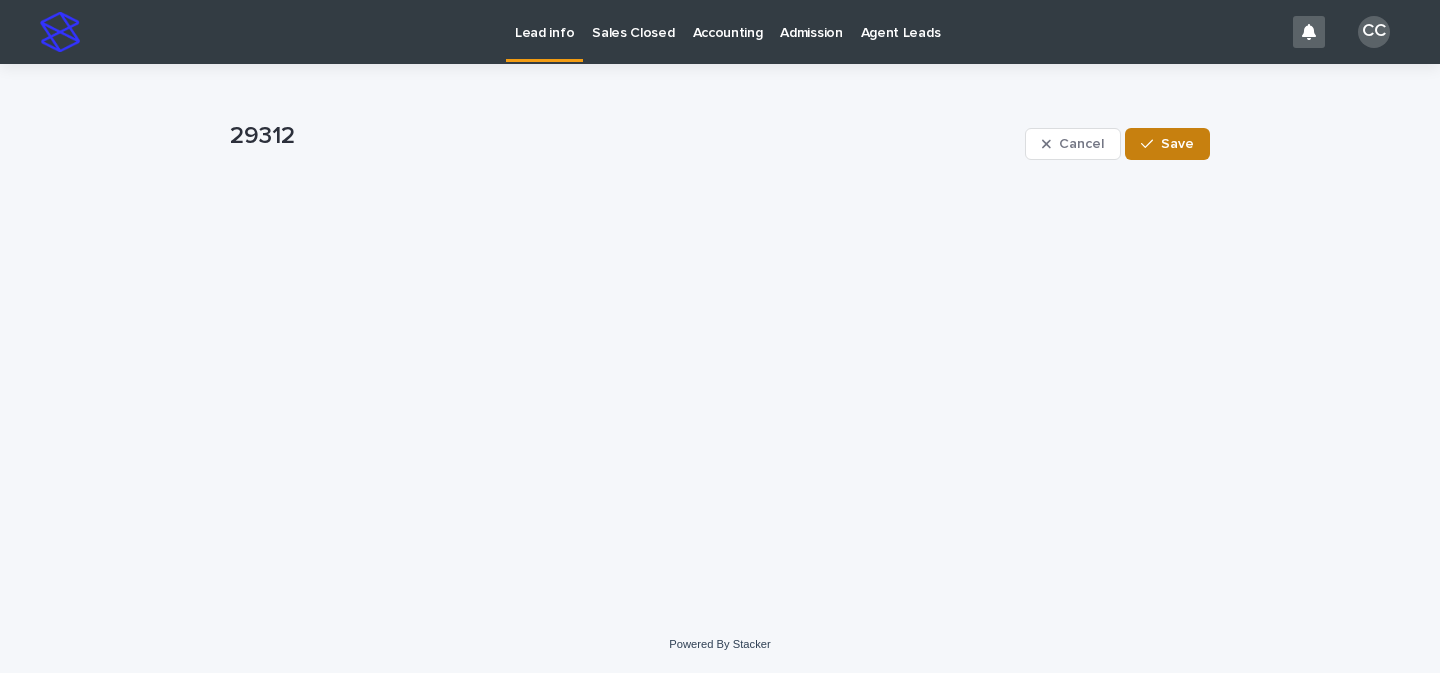 click on "Save" at bounding box center (1167, 144) 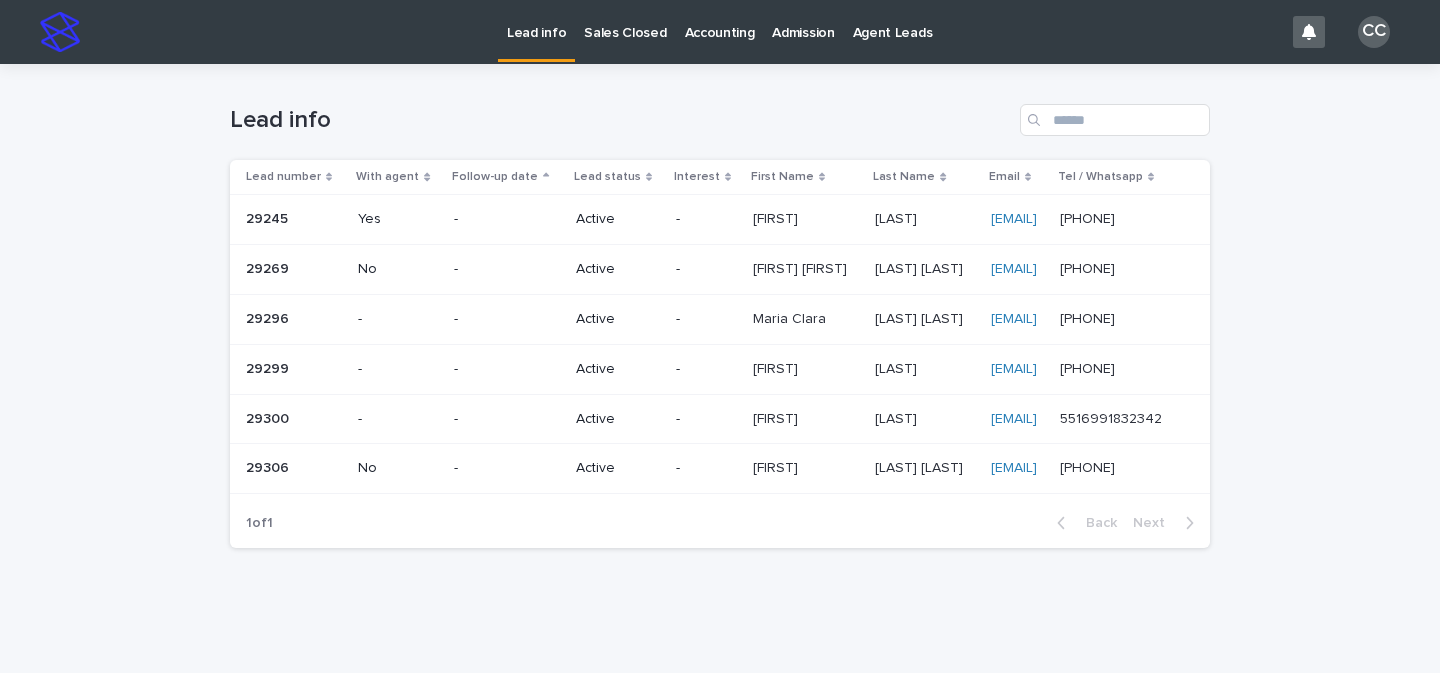 click on "-" at bounding box center [706, 219] 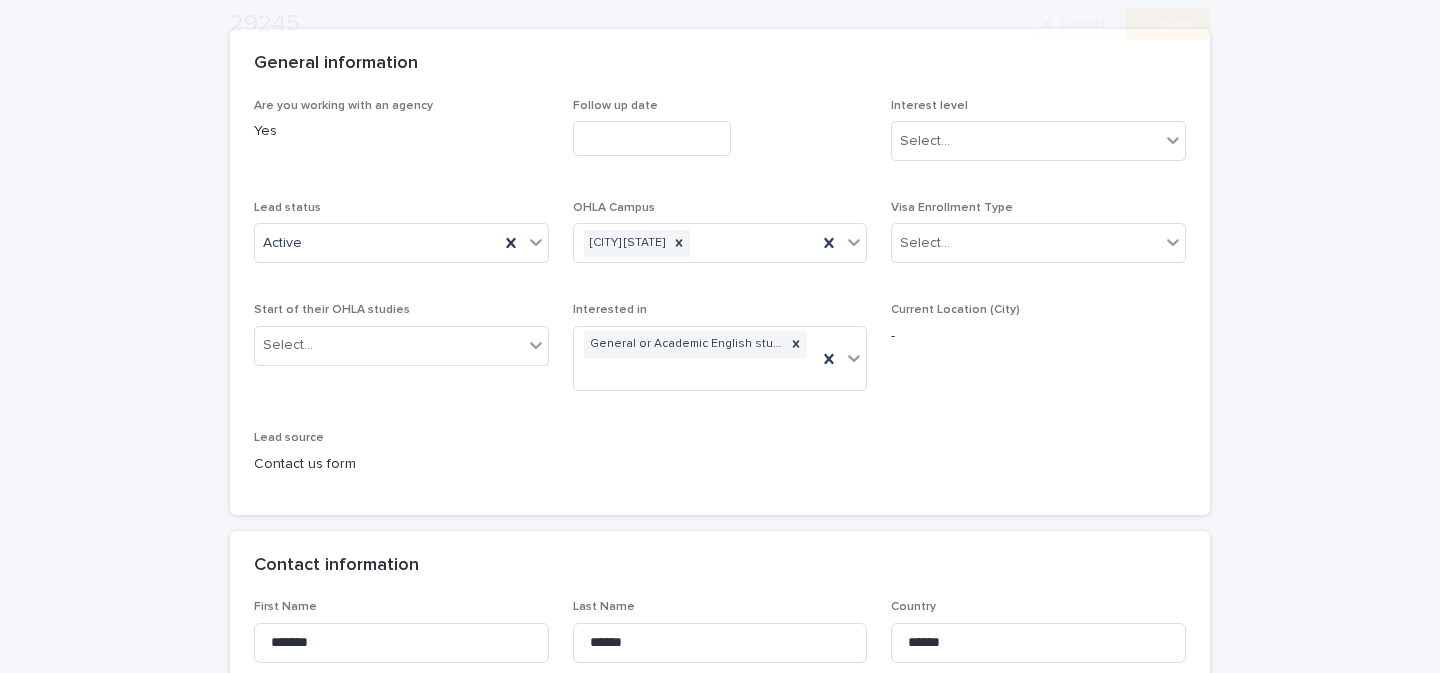 scroll, scrollTop: 571, scrollLeft: 0, axis: vertical 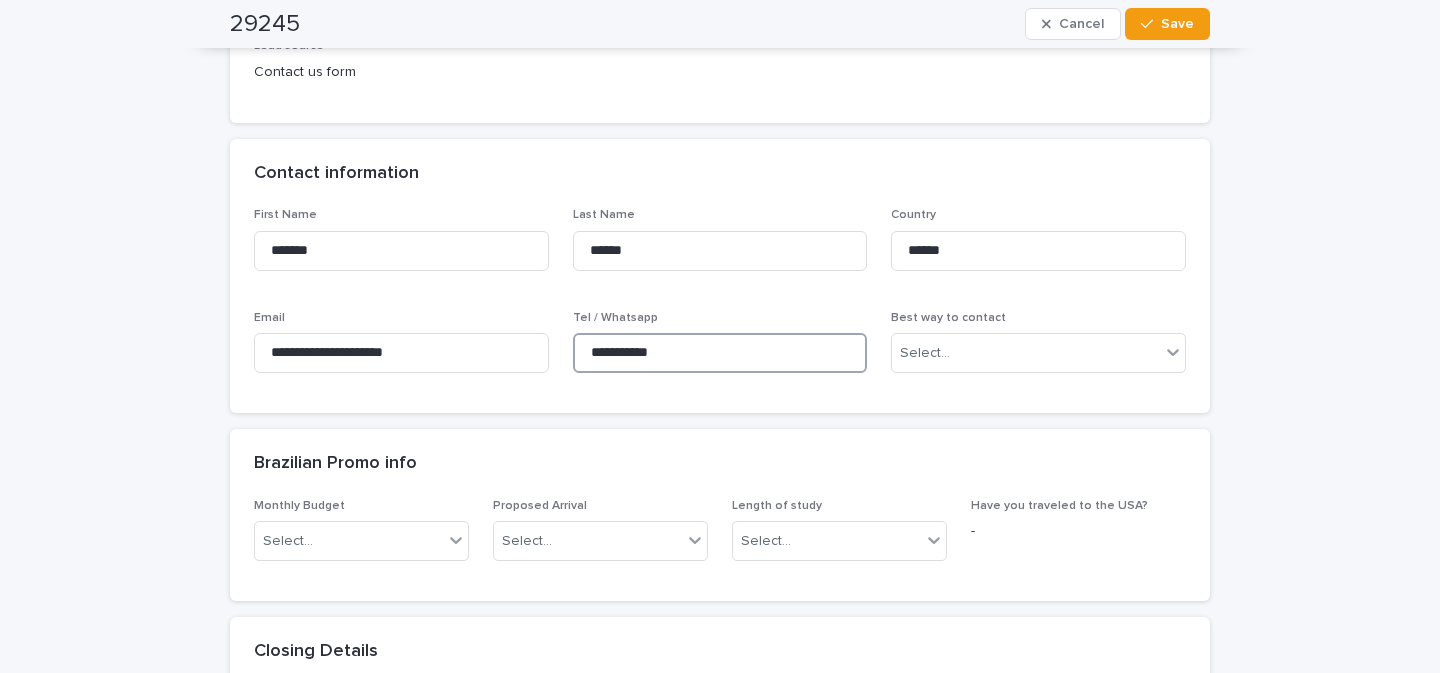 click on "**********" at bounding box center [720, 353] 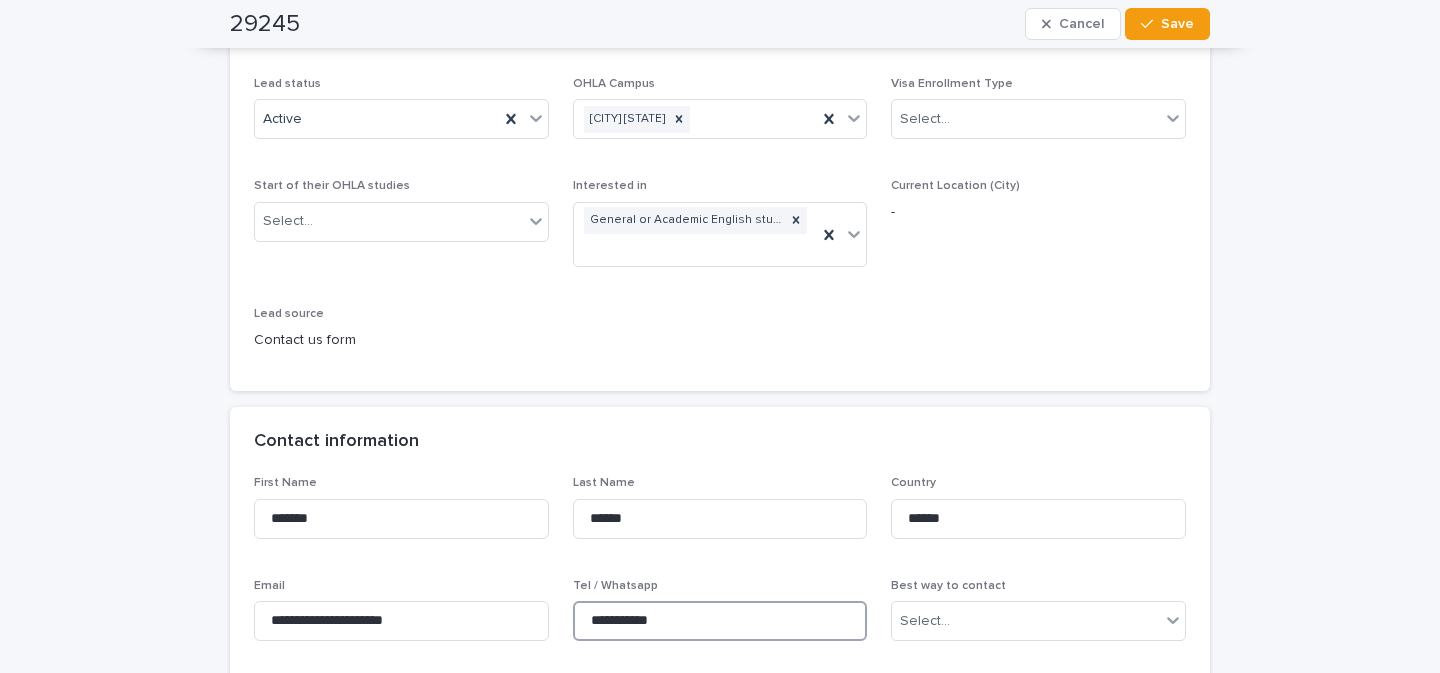 scroll, scrollTop: 0, scrollLeft: 0, axis: both 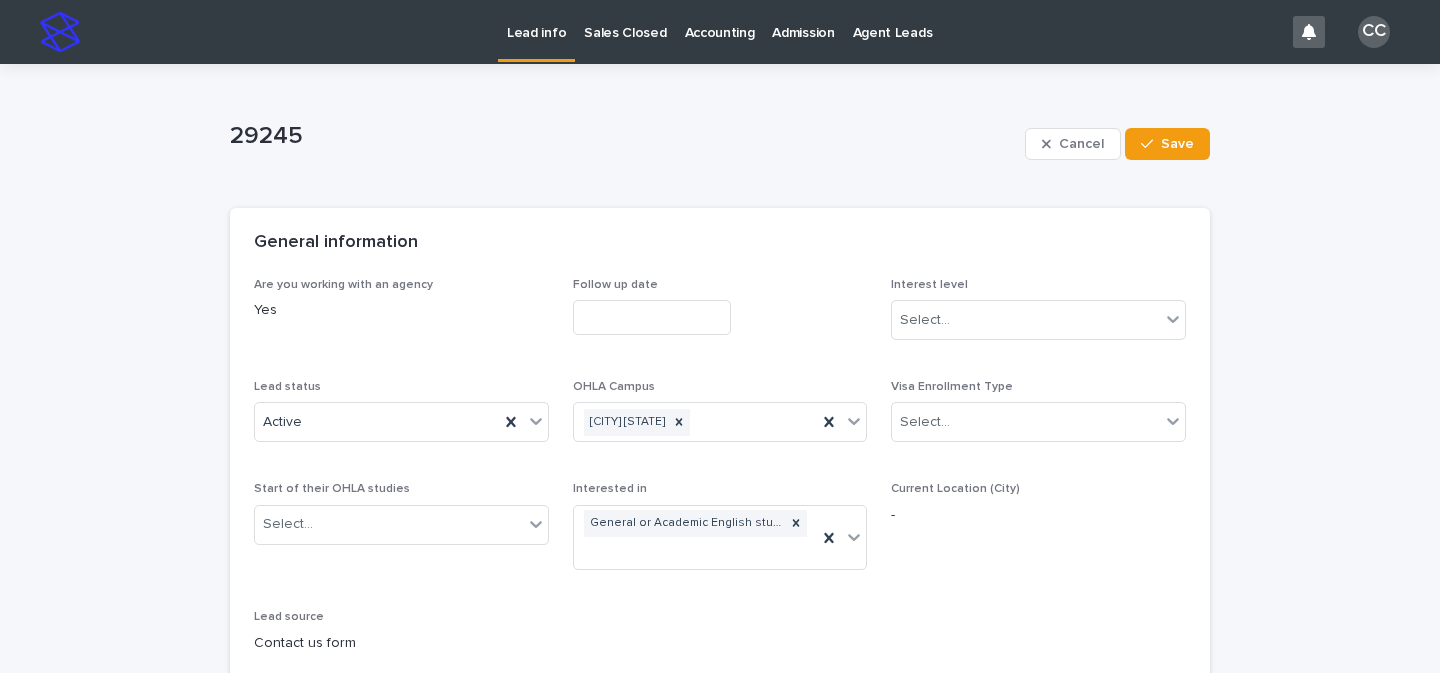 click on "Lead info" at bounding box center (536, 21) 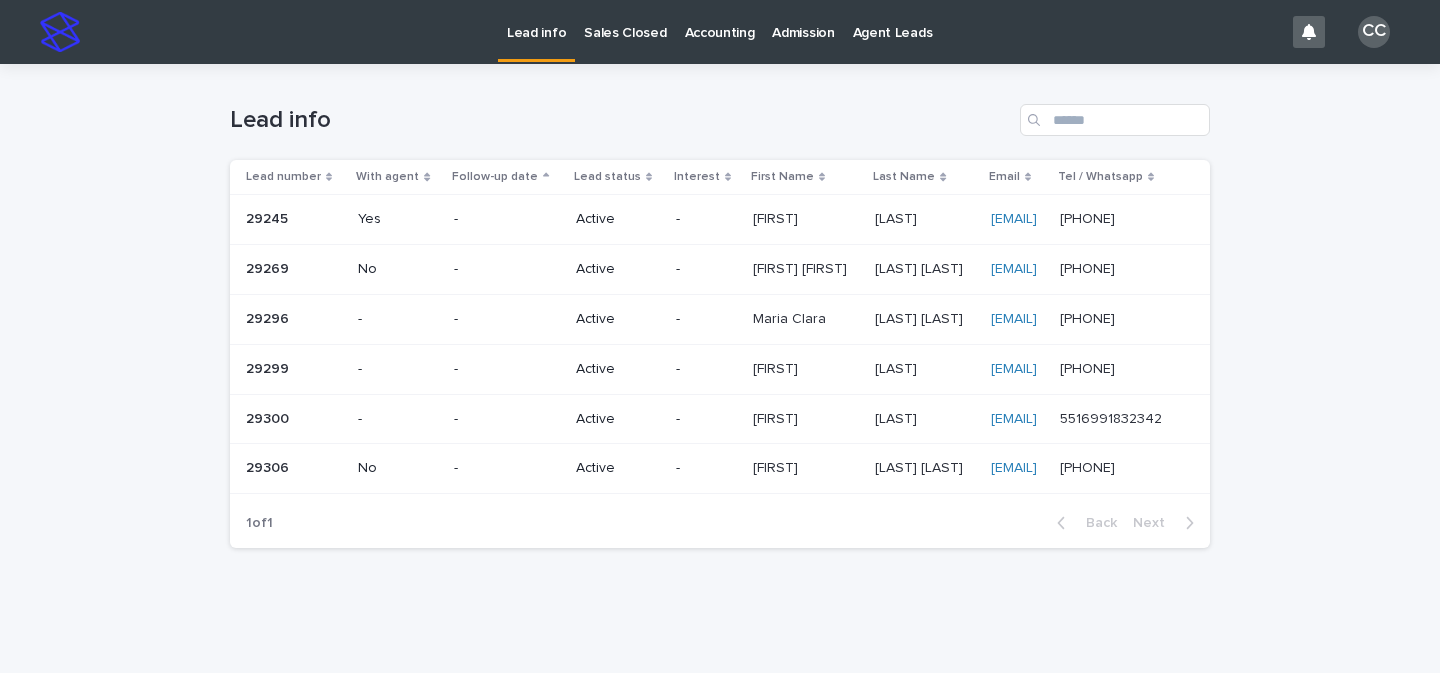 click on "Active" at bounding box center [618, 319] 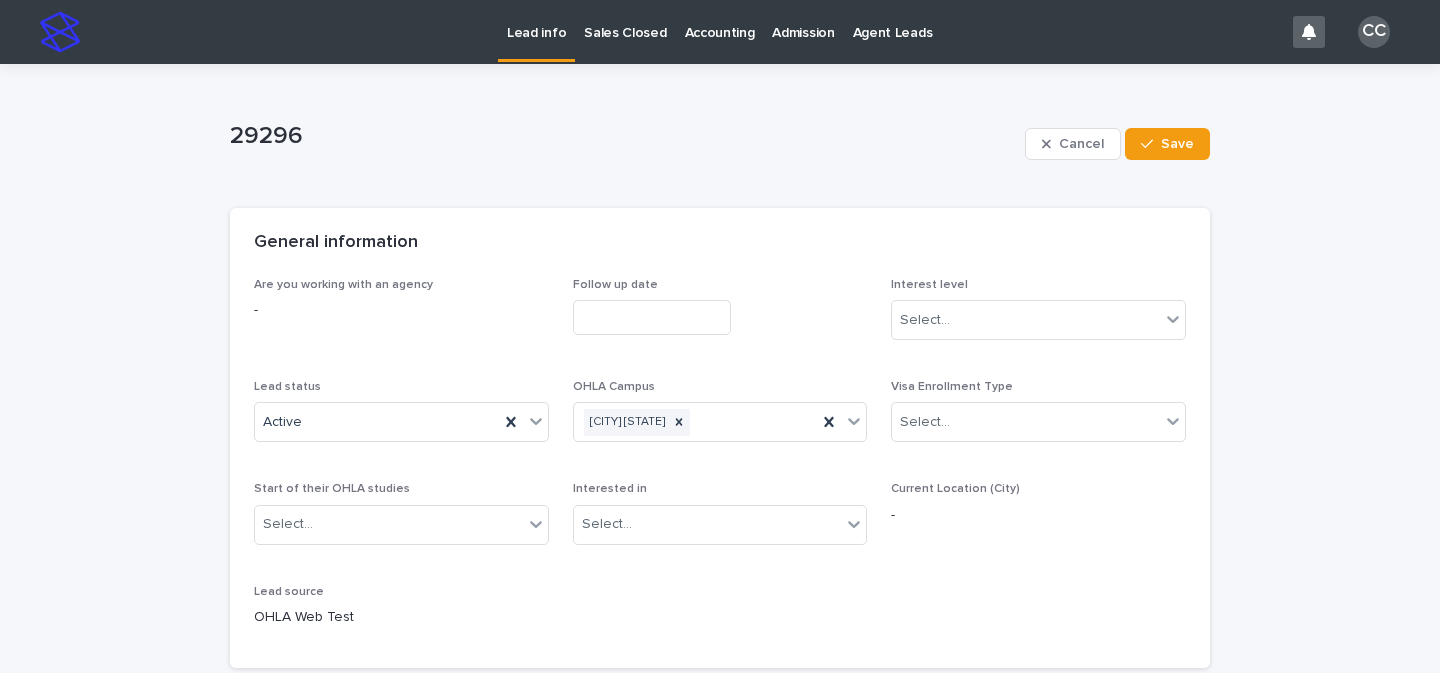 click on "**********" at bounding box center [720, 1360] 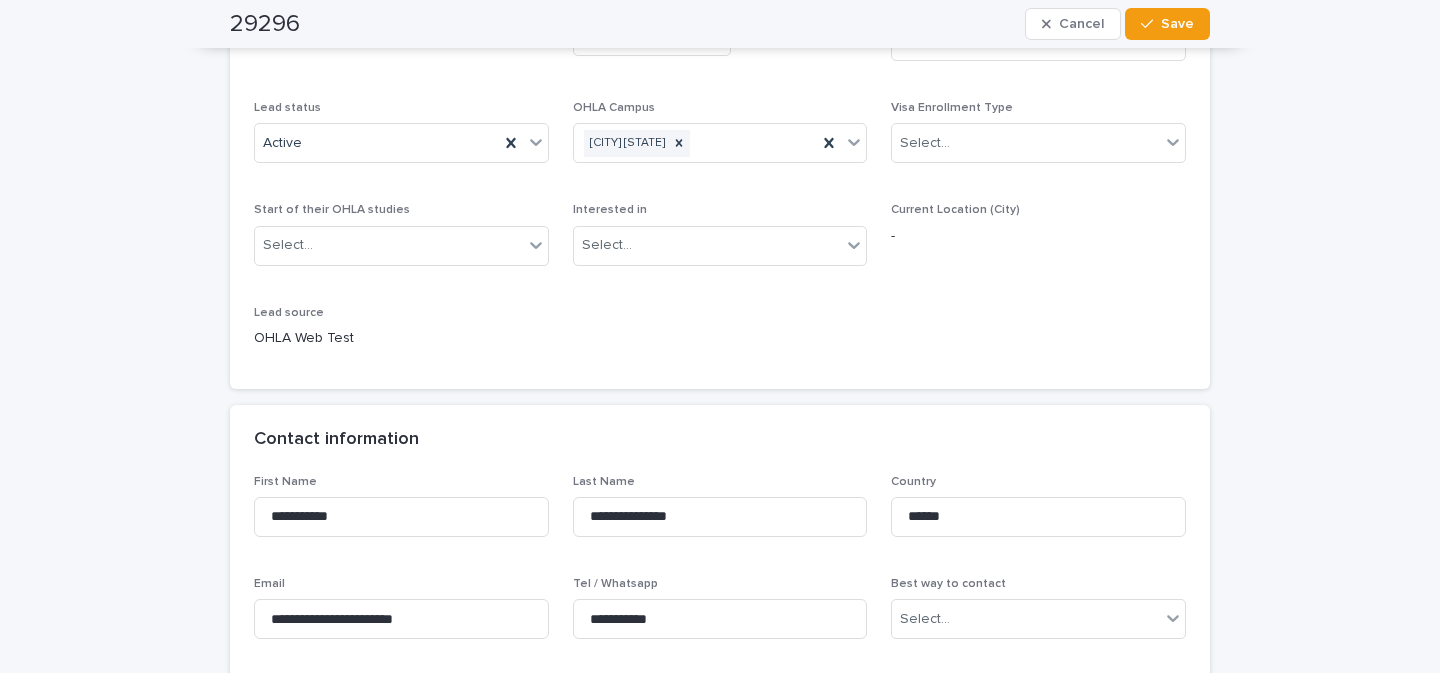 scroll, scrollTop: 280, scrollLeft: 0, axis: vertical 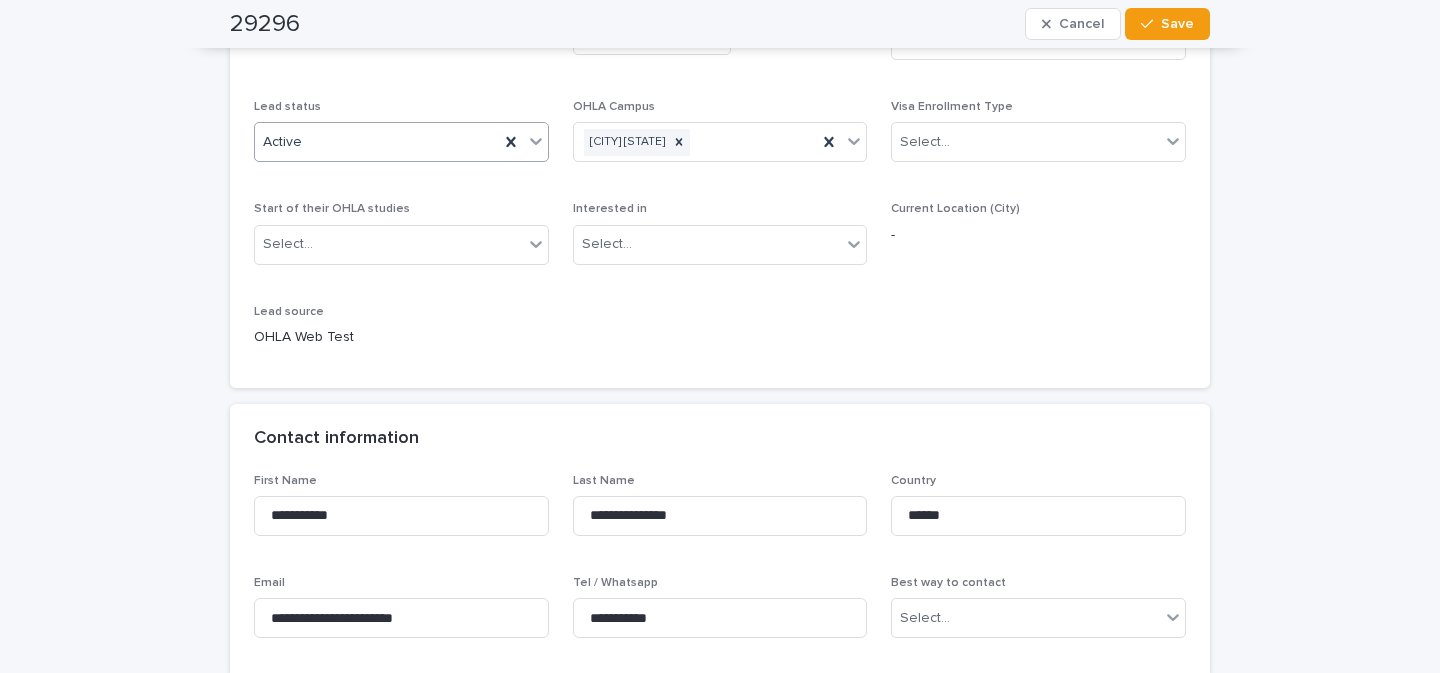 click at bounding box center (536, 141) 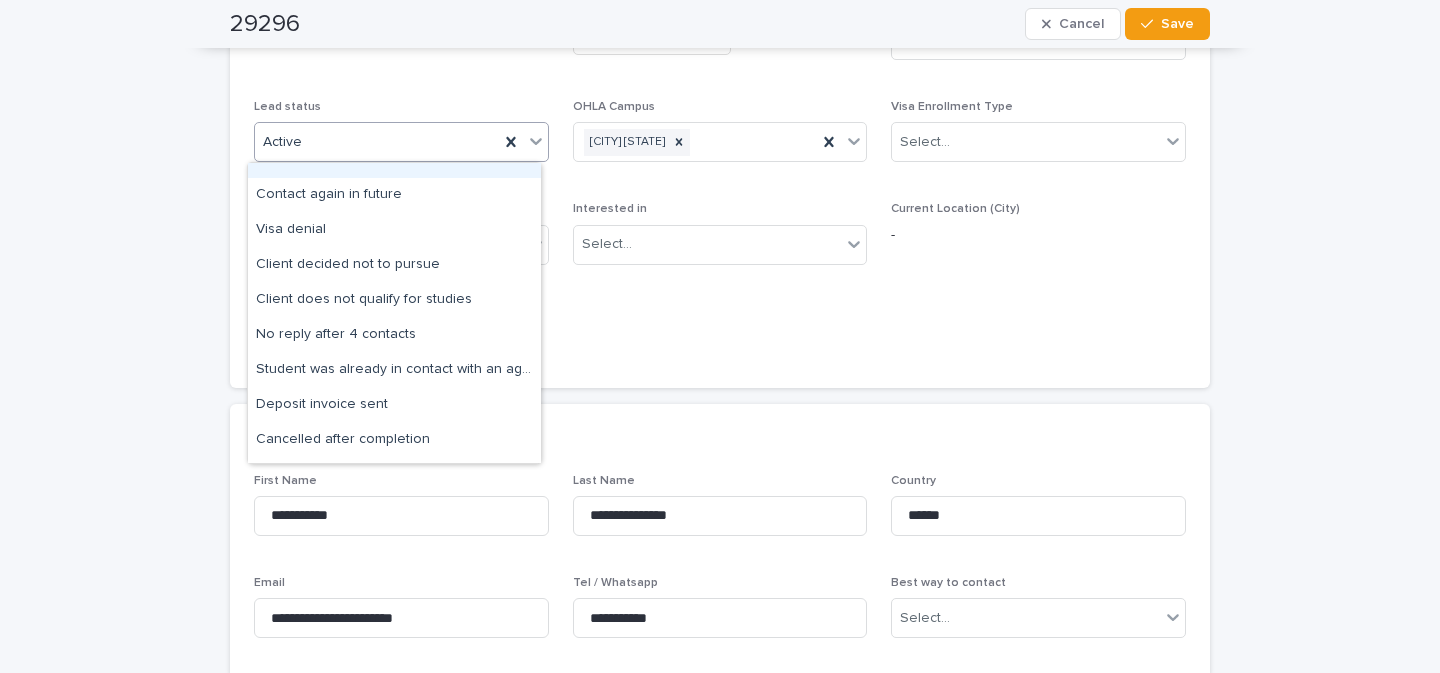 scroll, scrollTop: 125, scrollLeft: 0, axis: vertical 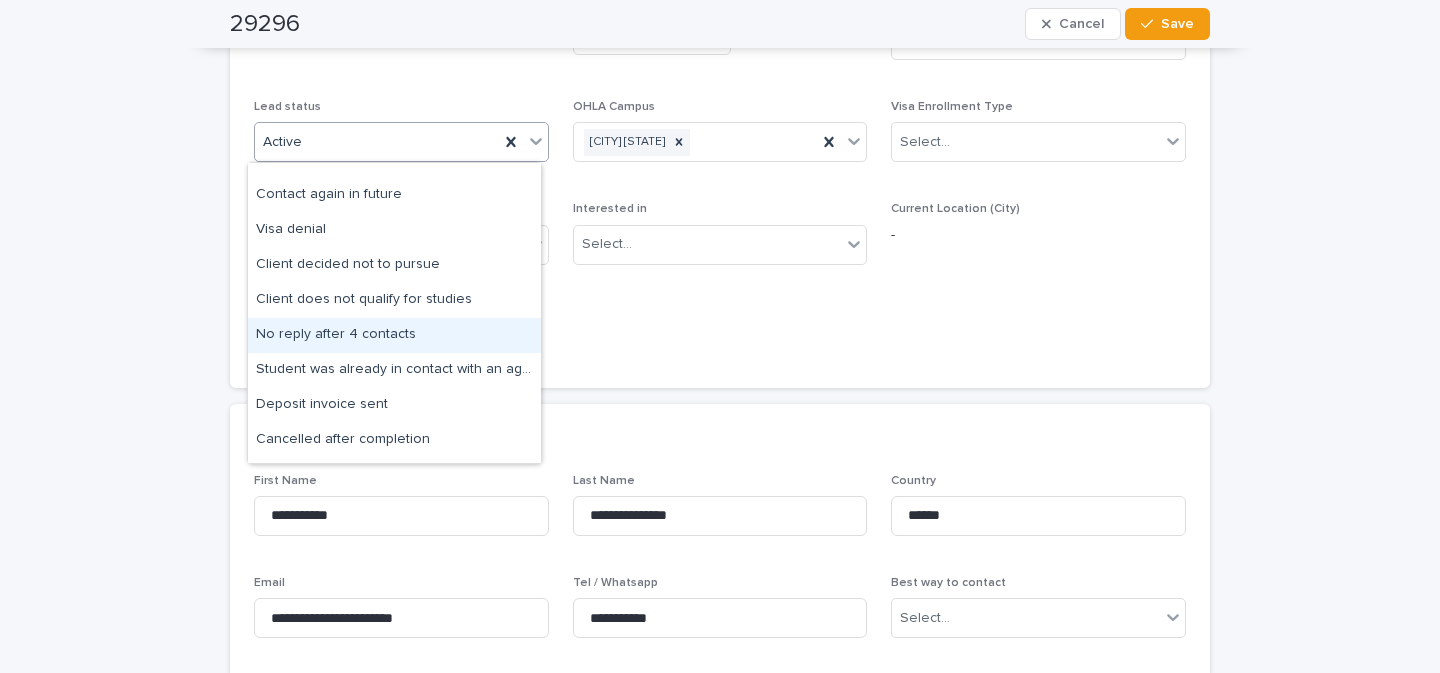 click on "No reply after 4 contacts" at bounding box center (394, 335) 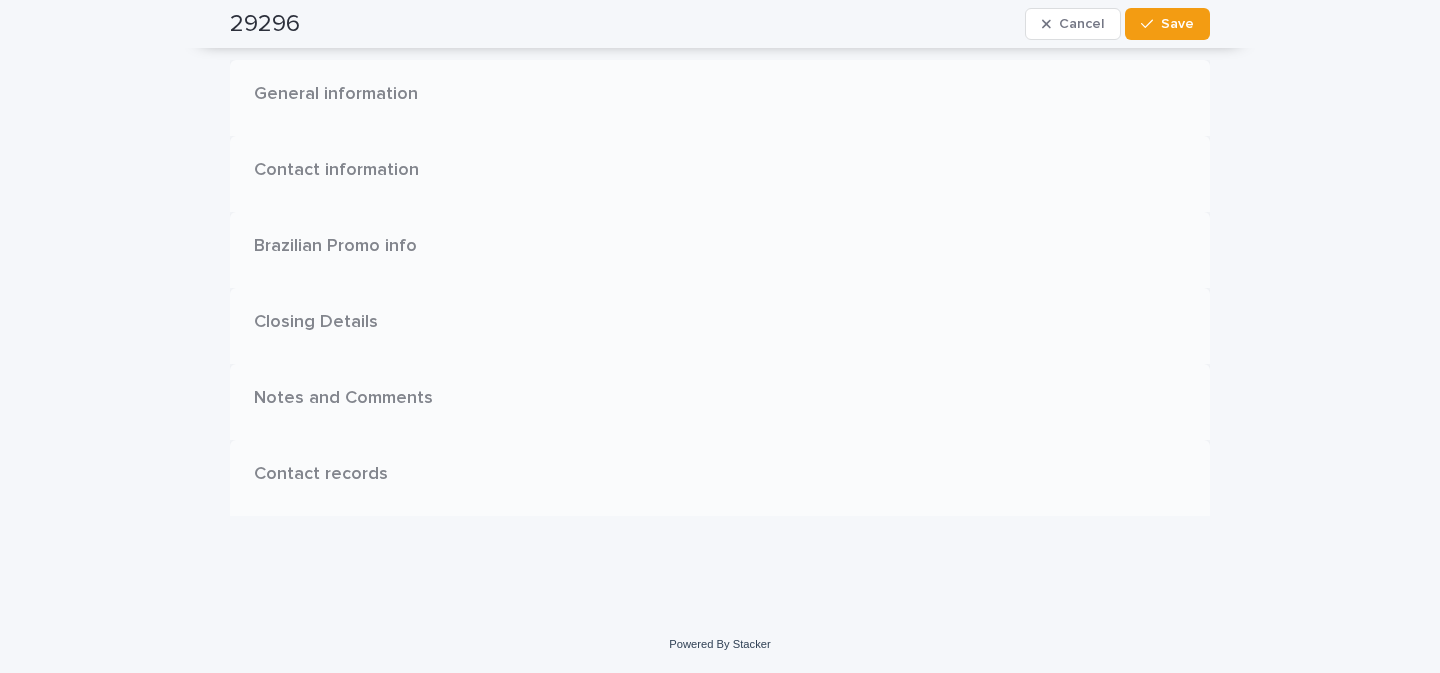 scroll, scrollTop: 0, scrollLeft: 0, axis: both 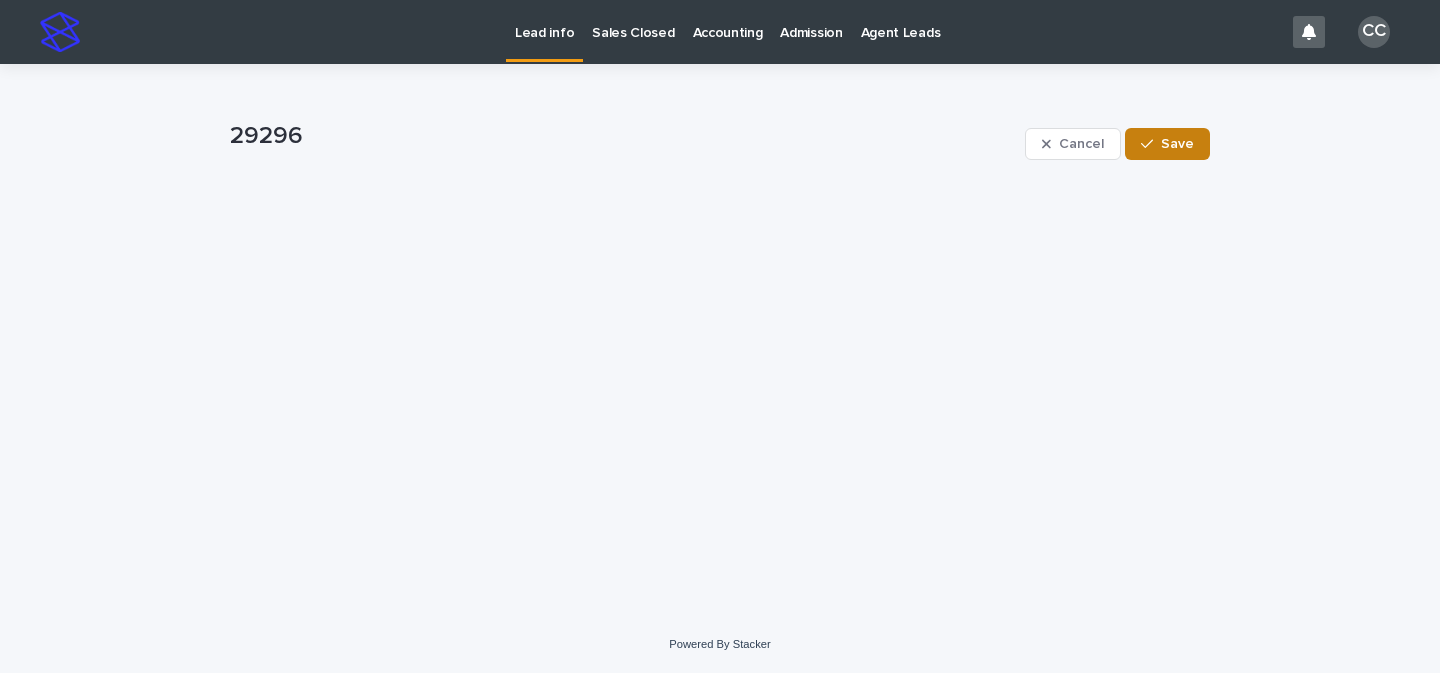 click at bounding box center (1151, 144) 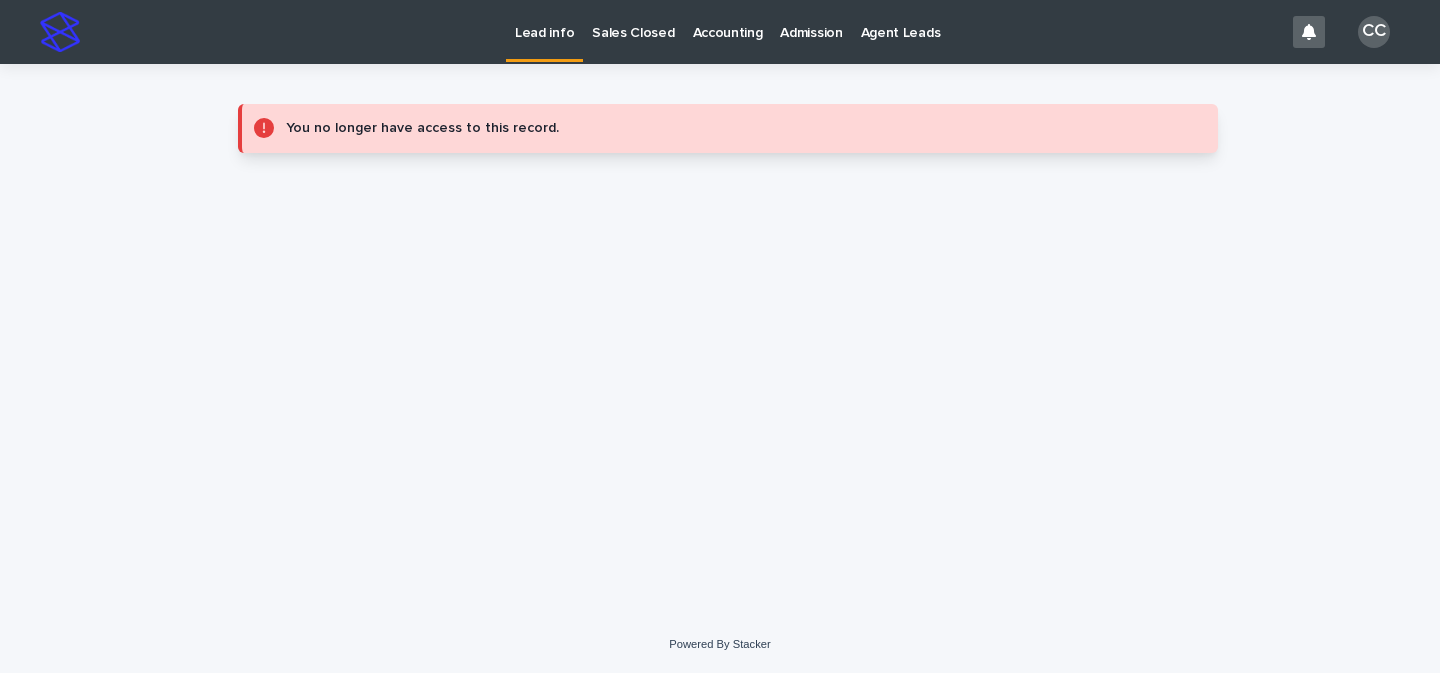 click on "Lead info" at bounding box center (544, 29) 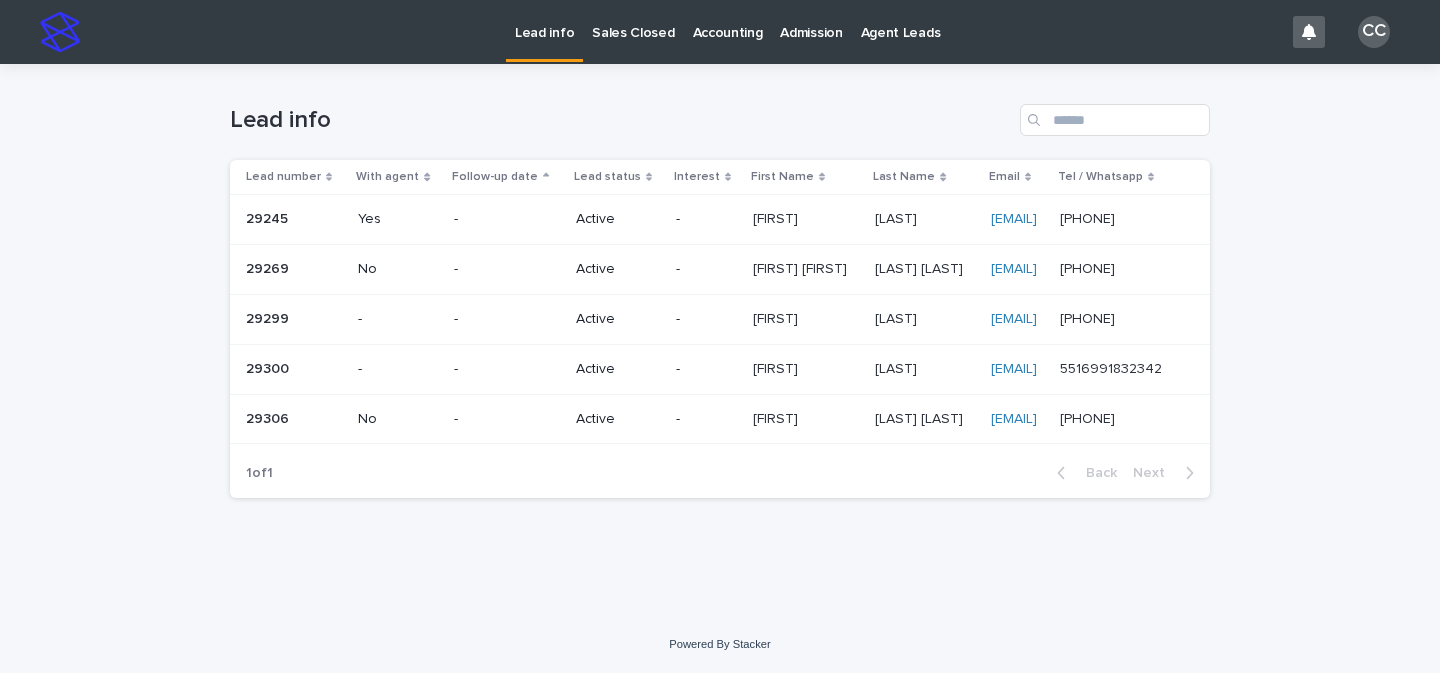 click on "-" at bounding box center [706, 319] 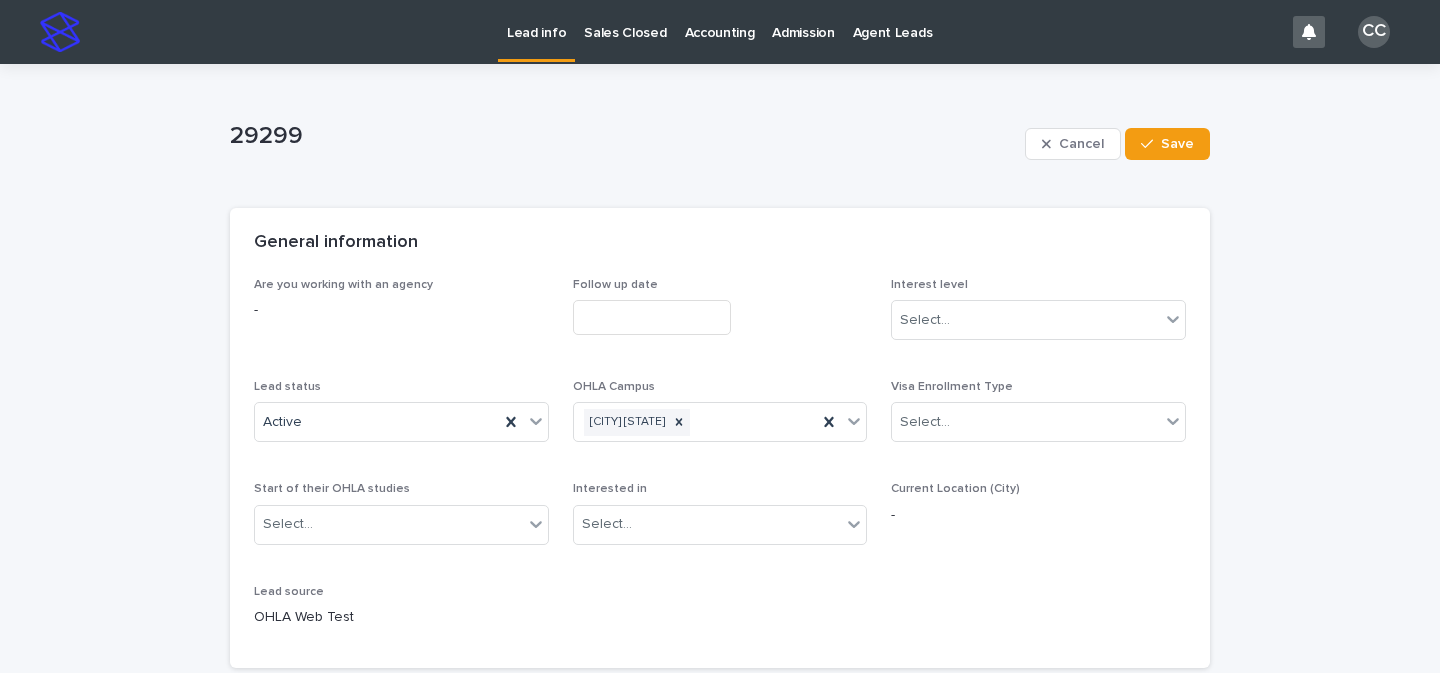 click on "**********" at bounding box center (720, 1360) 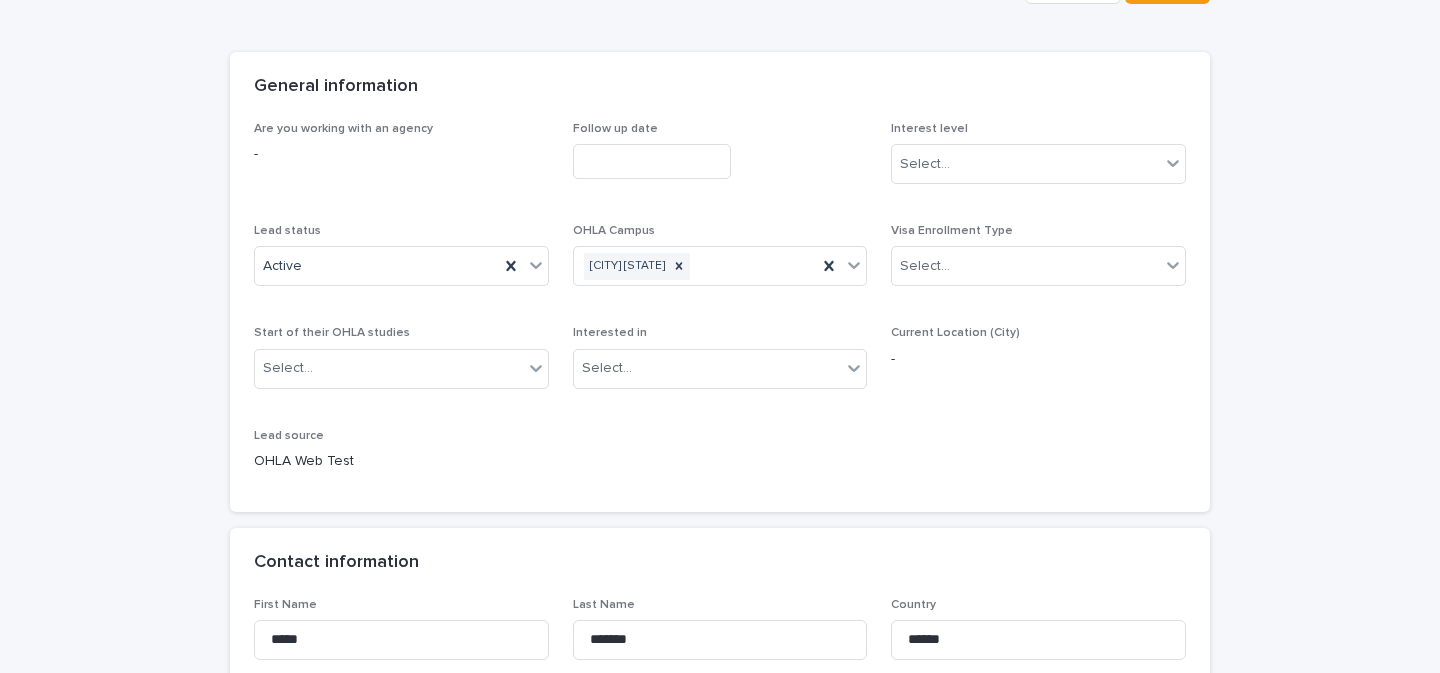 scroll, scrollTop: 200, scrollLeft: 0, axis: vertical 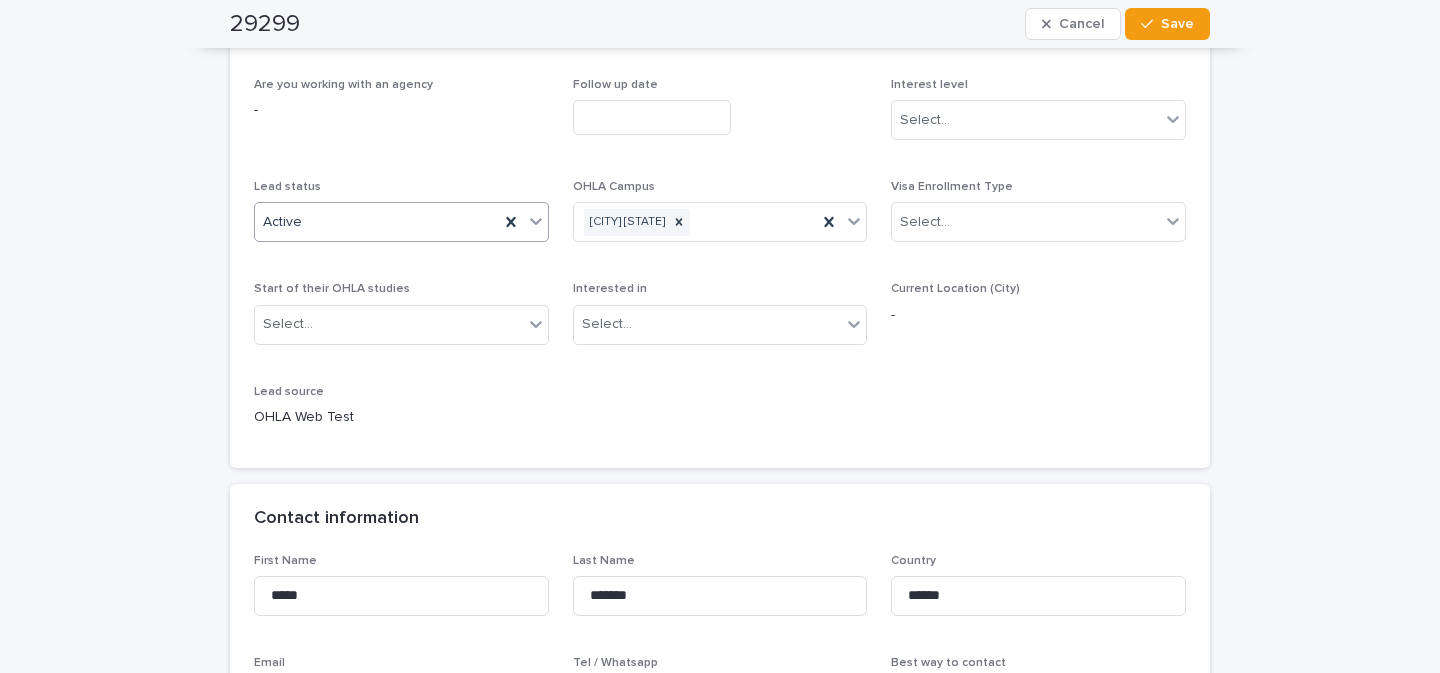 click 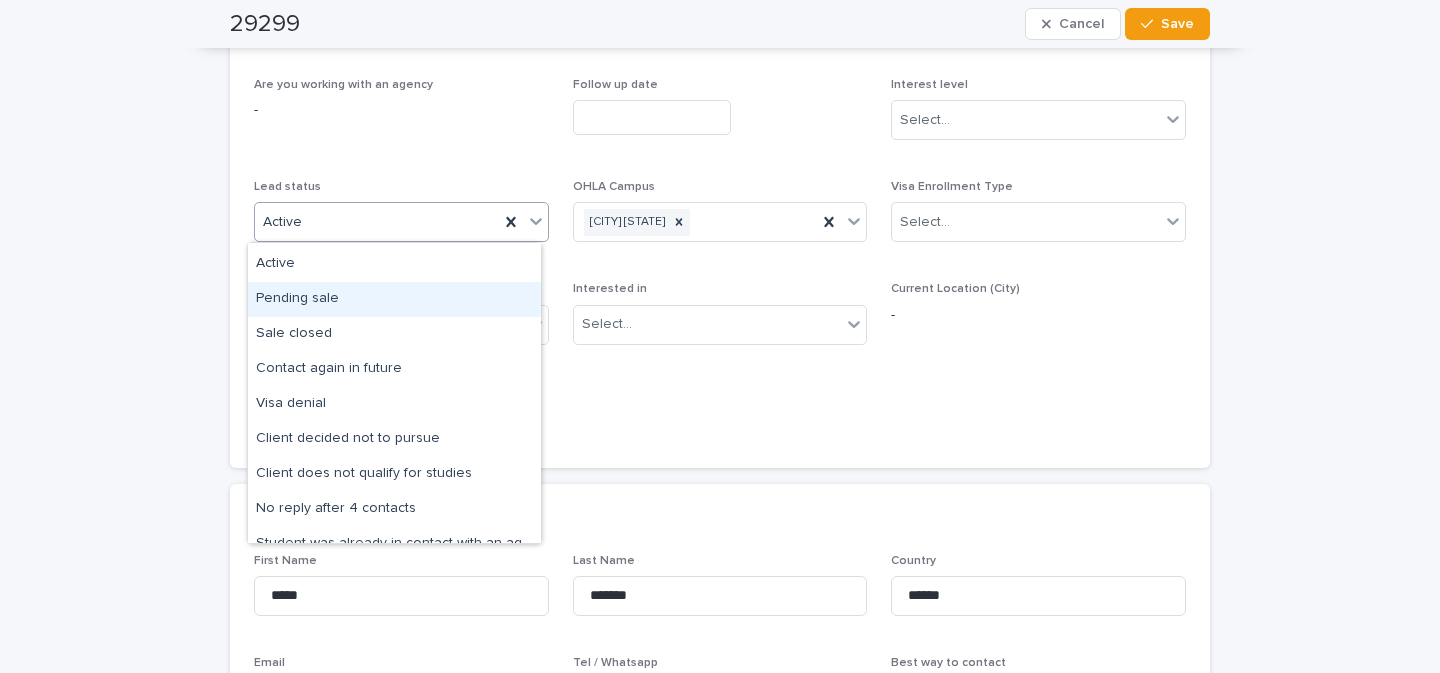 scroll, scrollTop: 68, scrollLeft: 0, axis: vertical 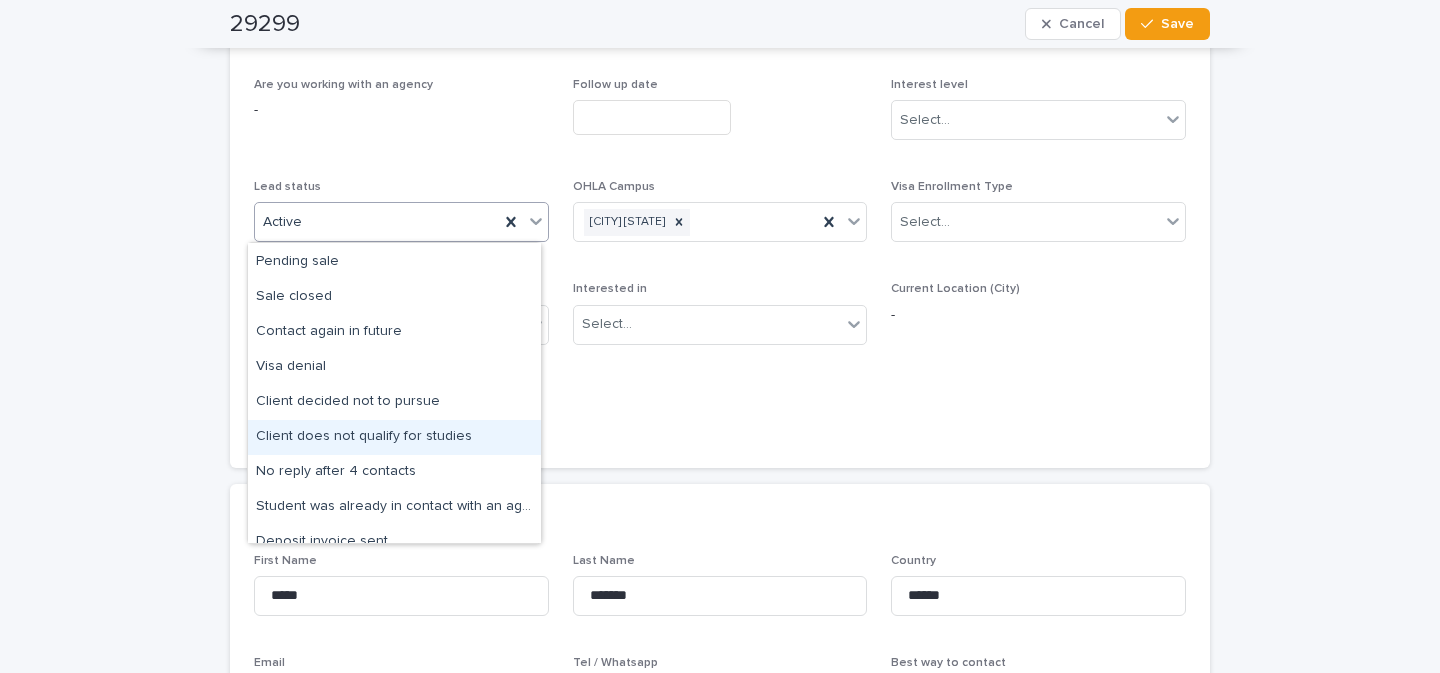 click on "Client does not qualify for studies" at bounding box center [394, 437] 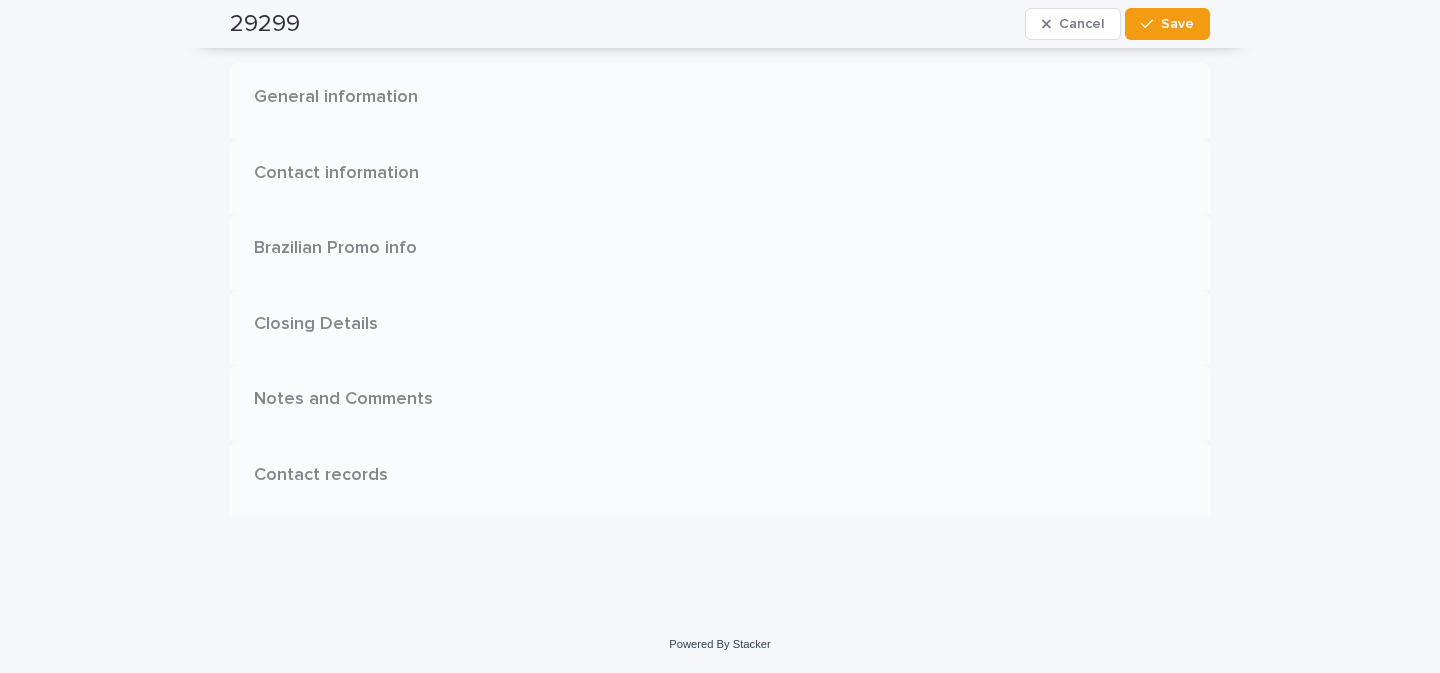 scroll, scrollTop: 0, scrollLeft: 0, axis: both 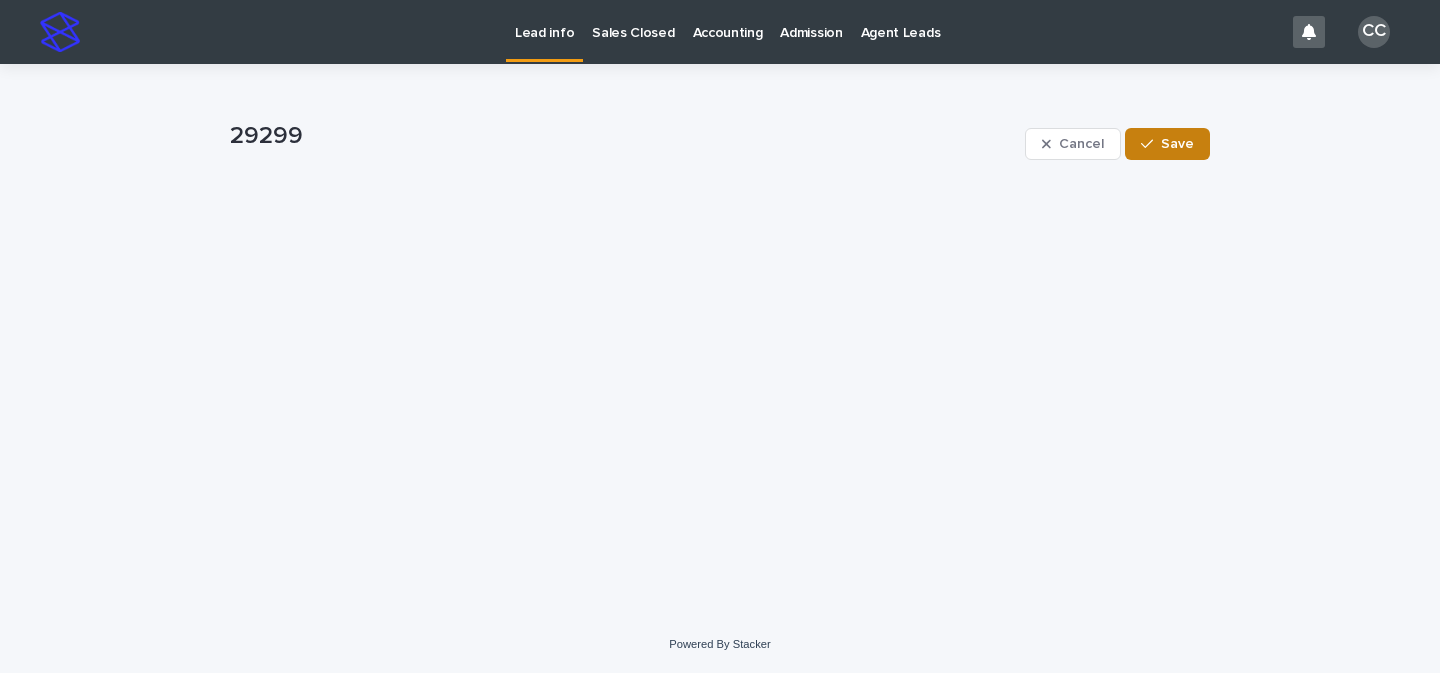 click on "Save" at bounding box center [1177, 144] 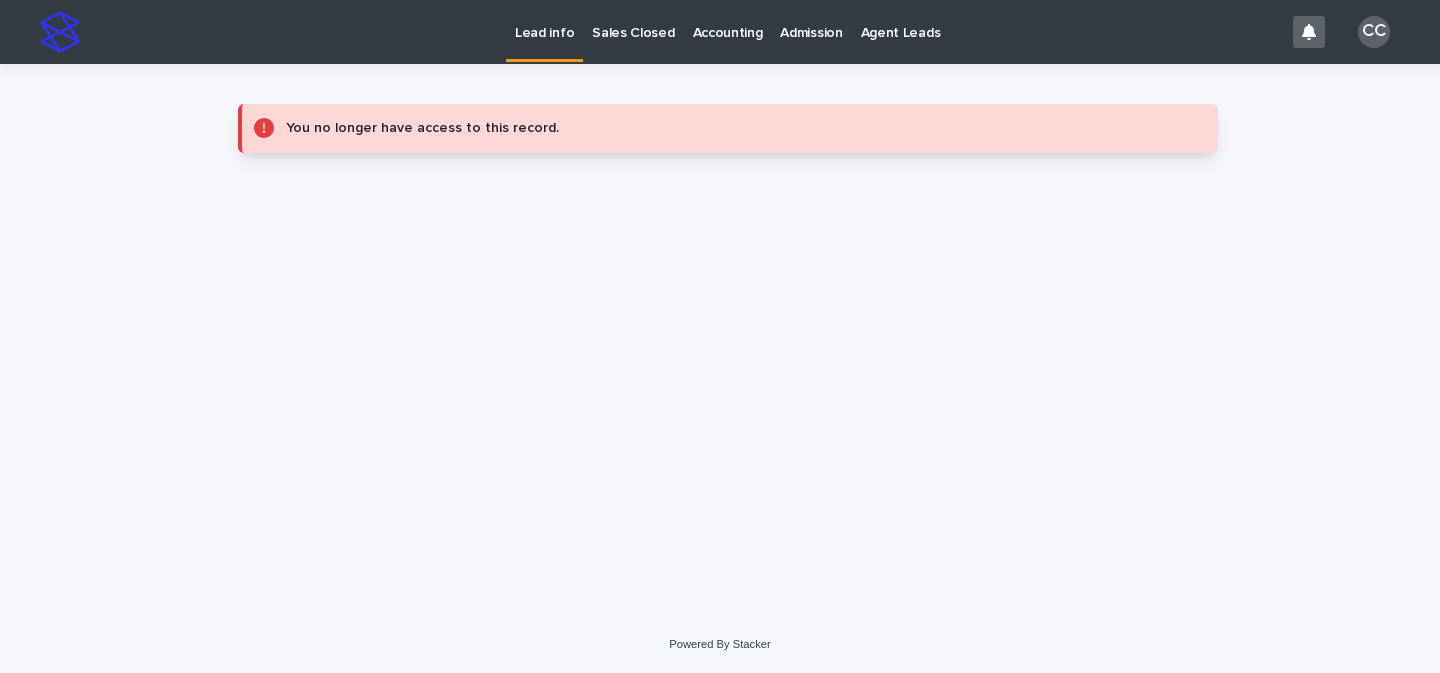 click on "Lead info" at bounding box center [544, 21] 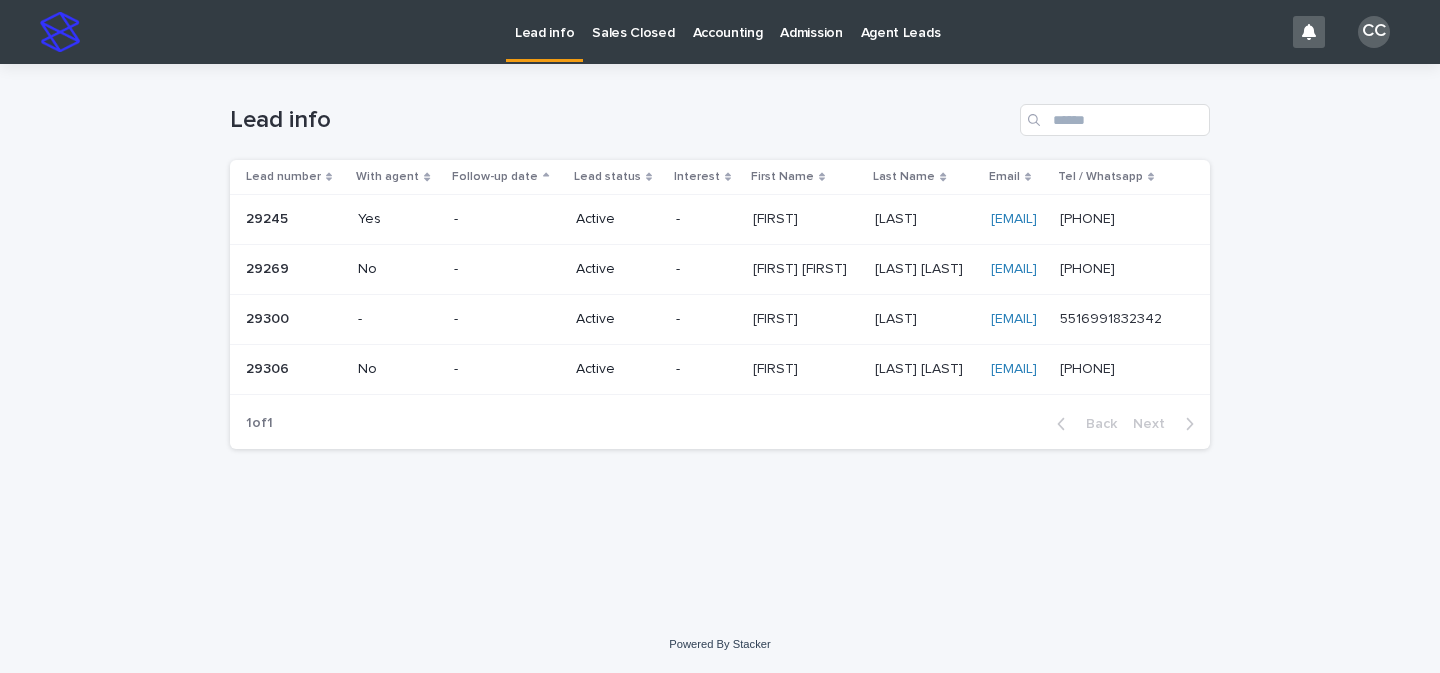 click on "-" at bounding box center (506, 319) 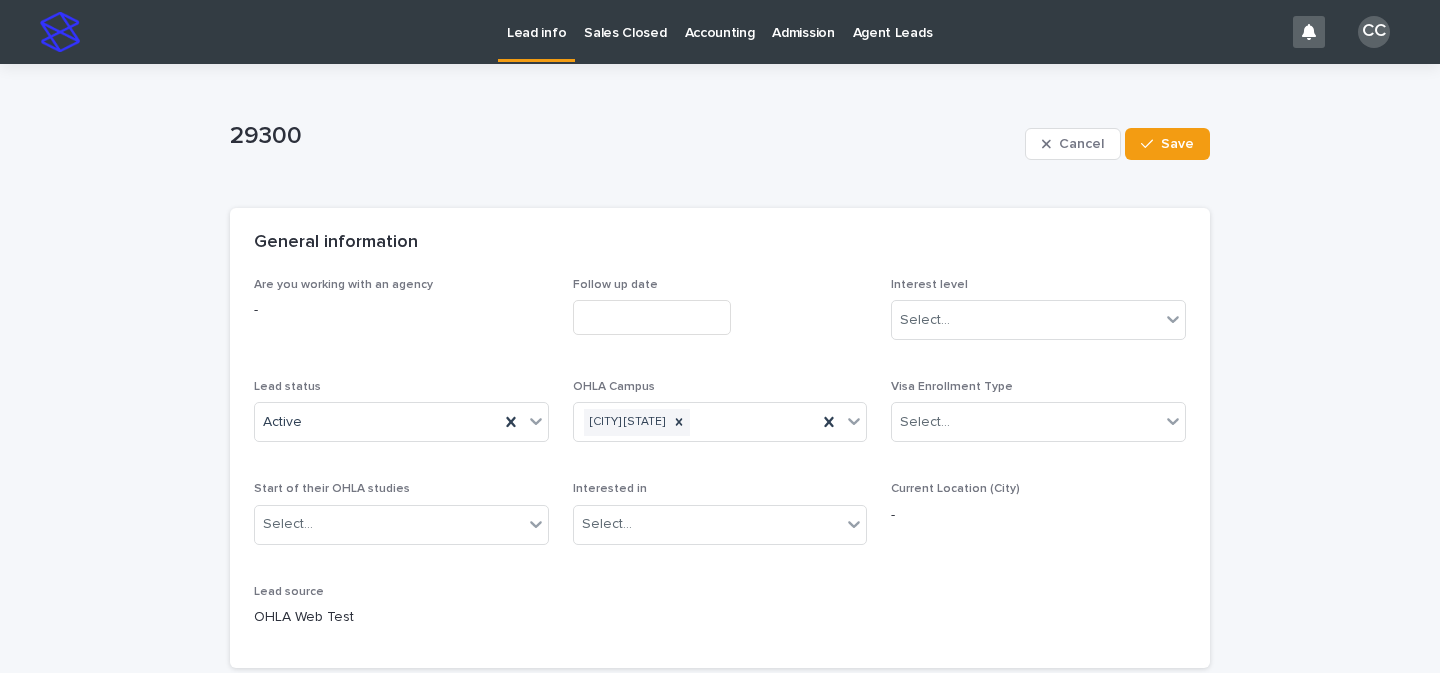 click on "**********" at bounding box center [720, 1360] 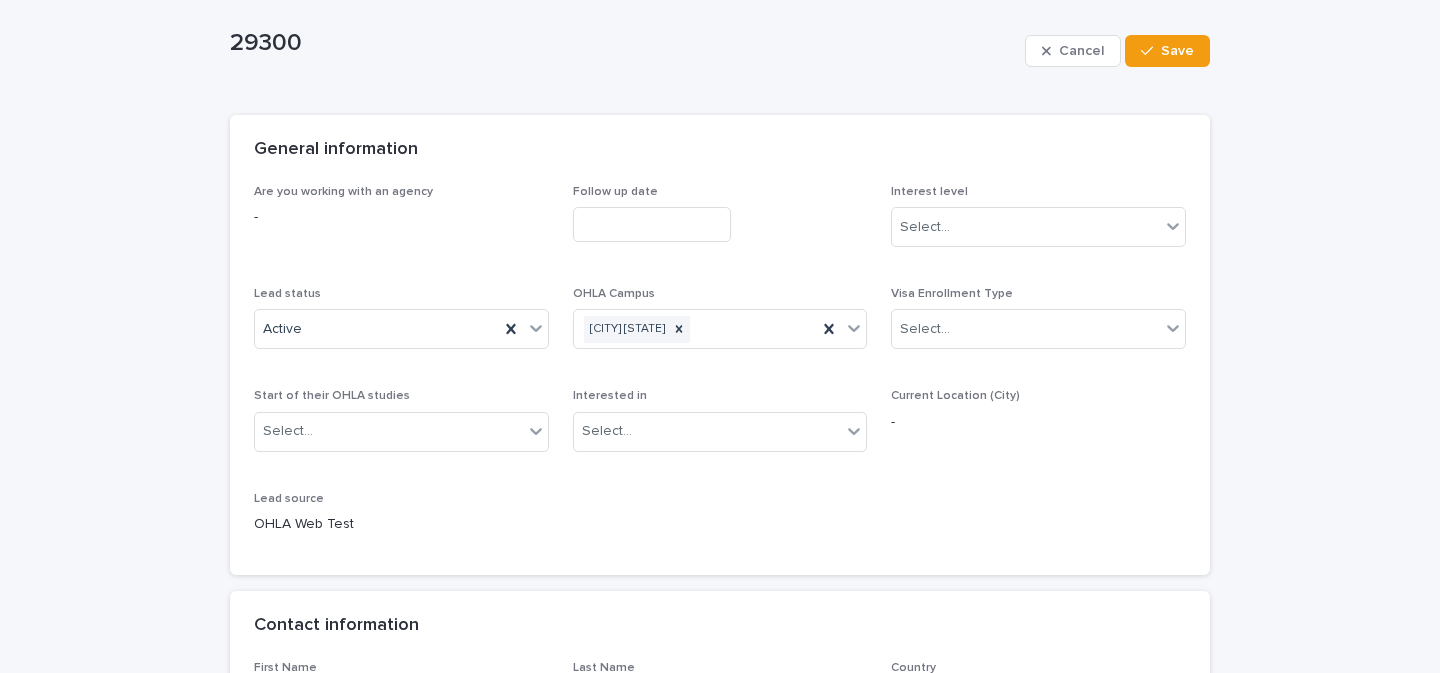 scroll, scrollTop: 160, scrollLeft: 0, axis: vertical 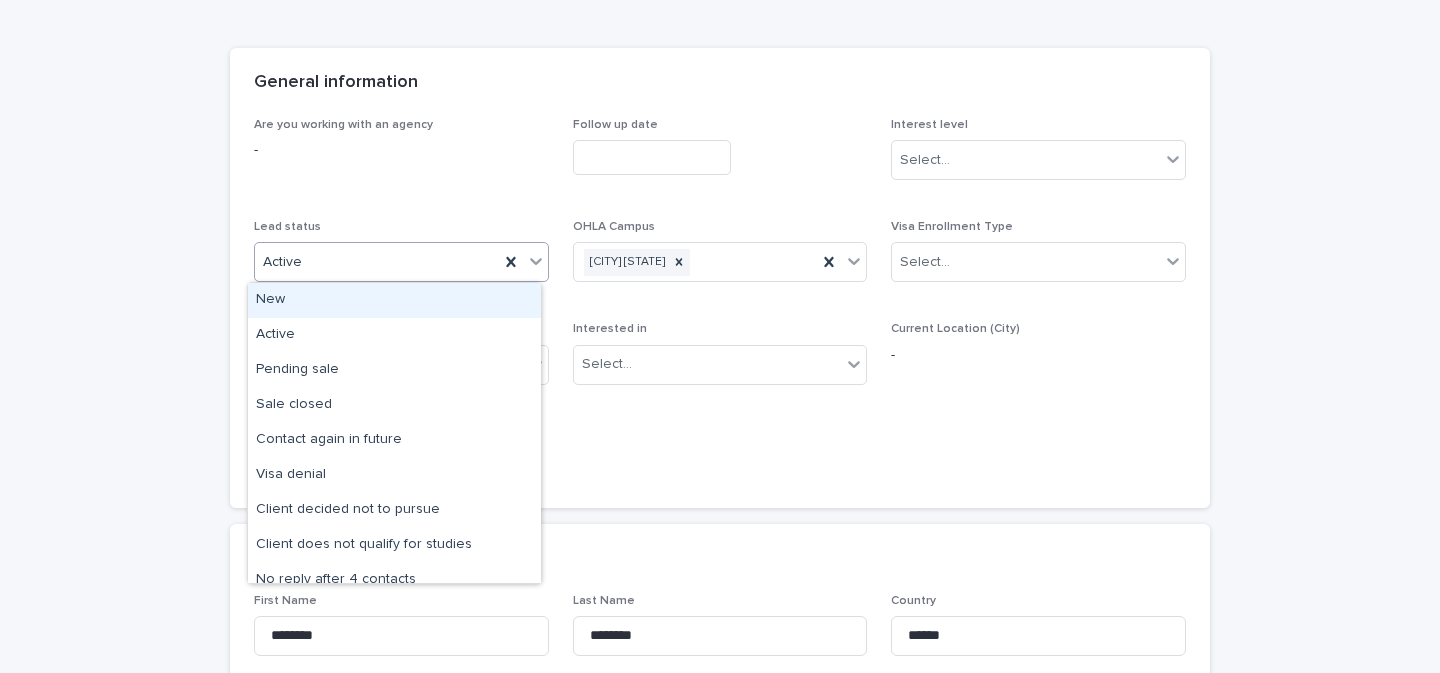 click 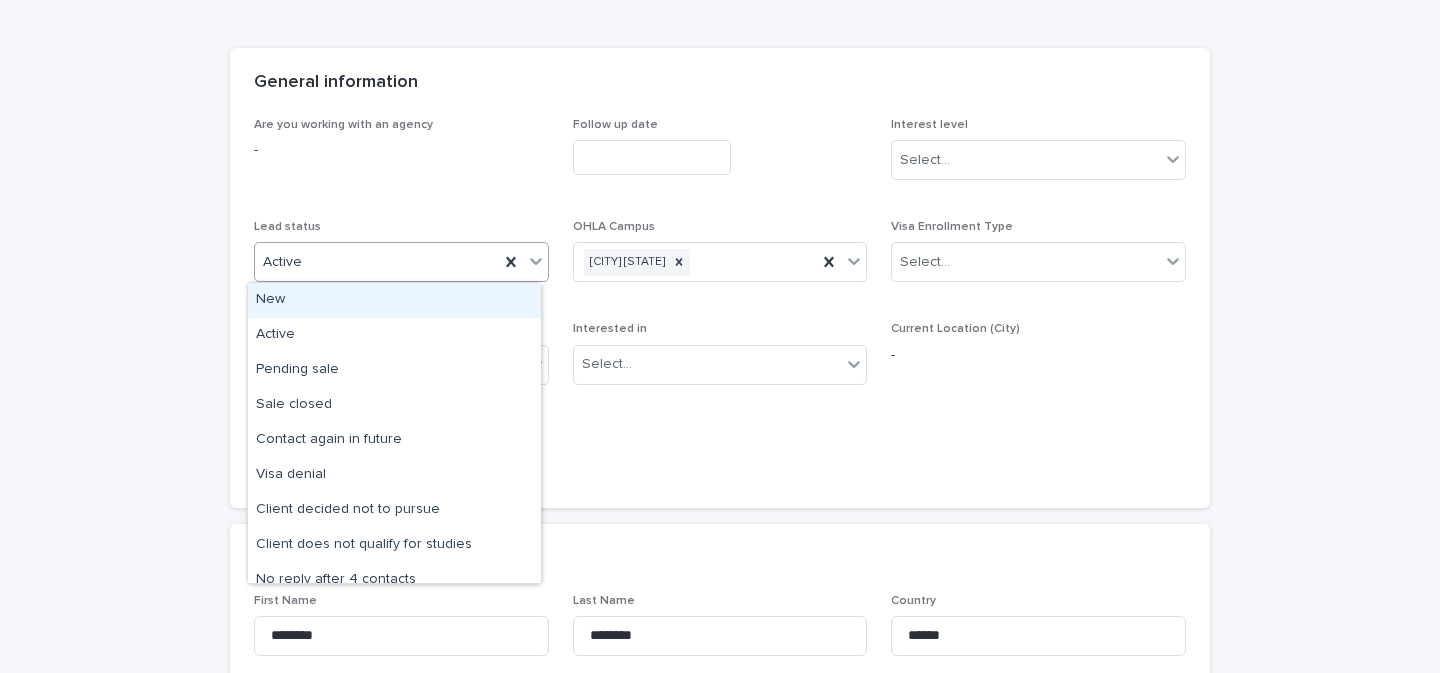 click on "**********" at bounding box center [720, 1200] 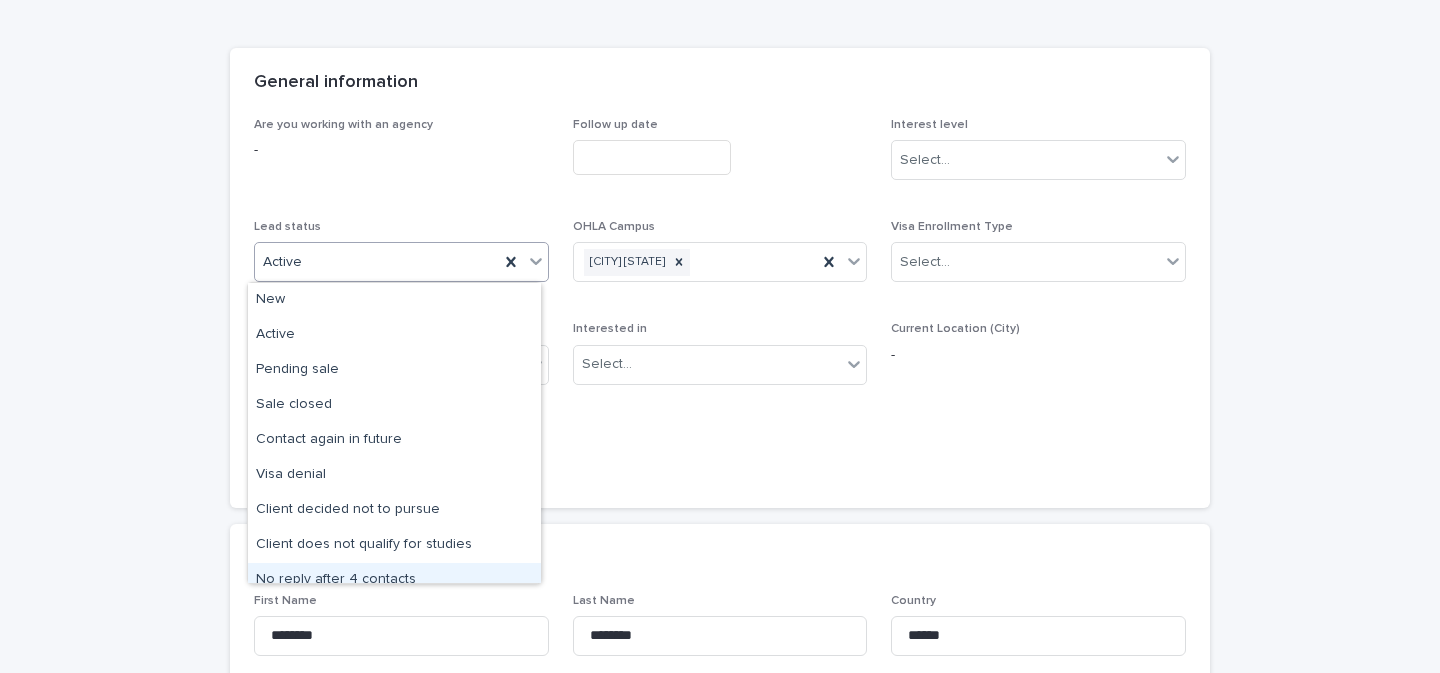 click on "No reply after 4 contacts" at bounding box center (394, 580) 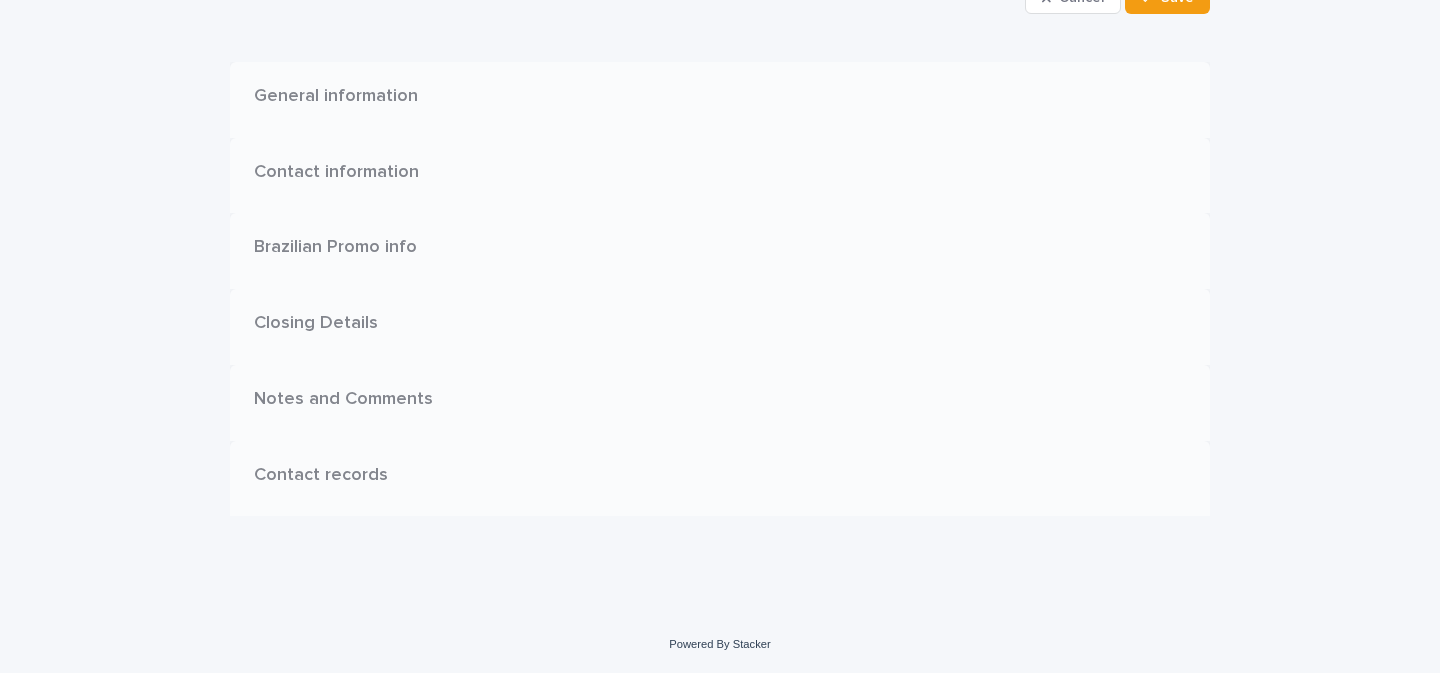 scroll, scrollTop: 0, scrollLeft: 0, axis: both 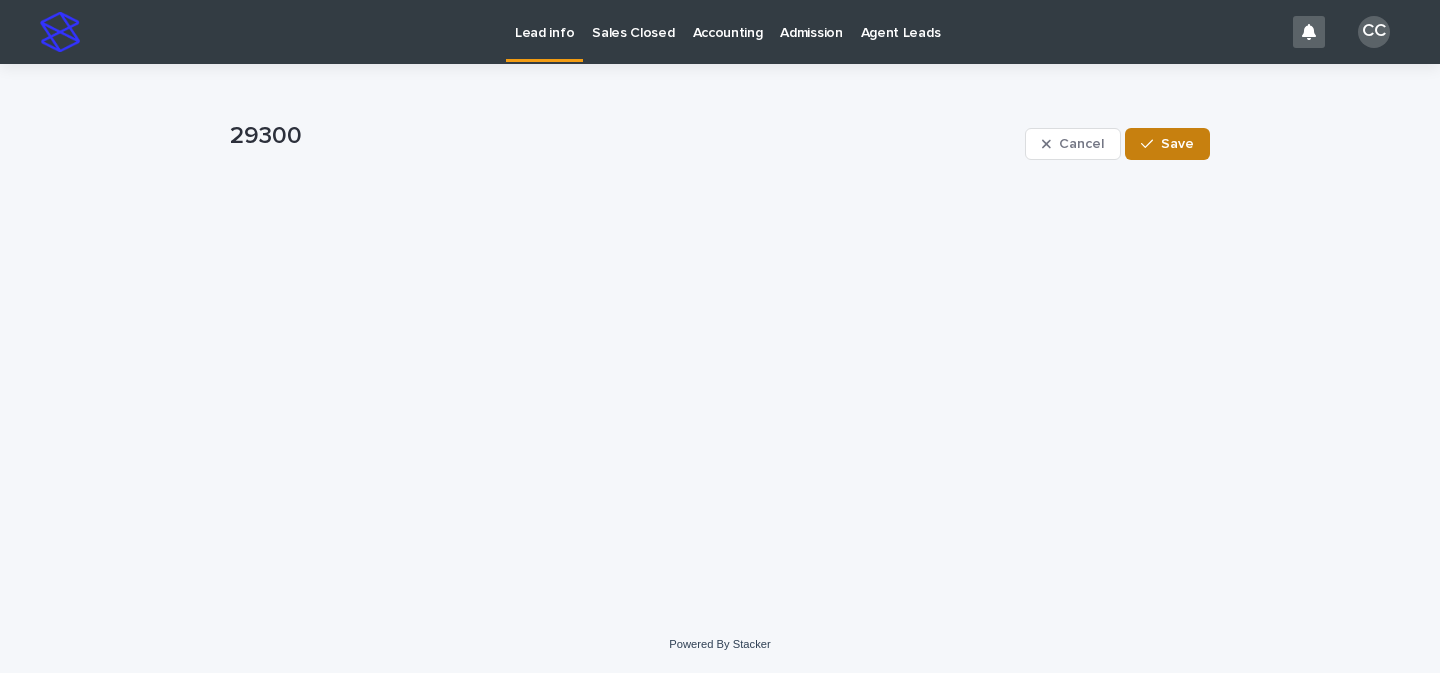 click on "Save" at bounding box center (1177, 144) 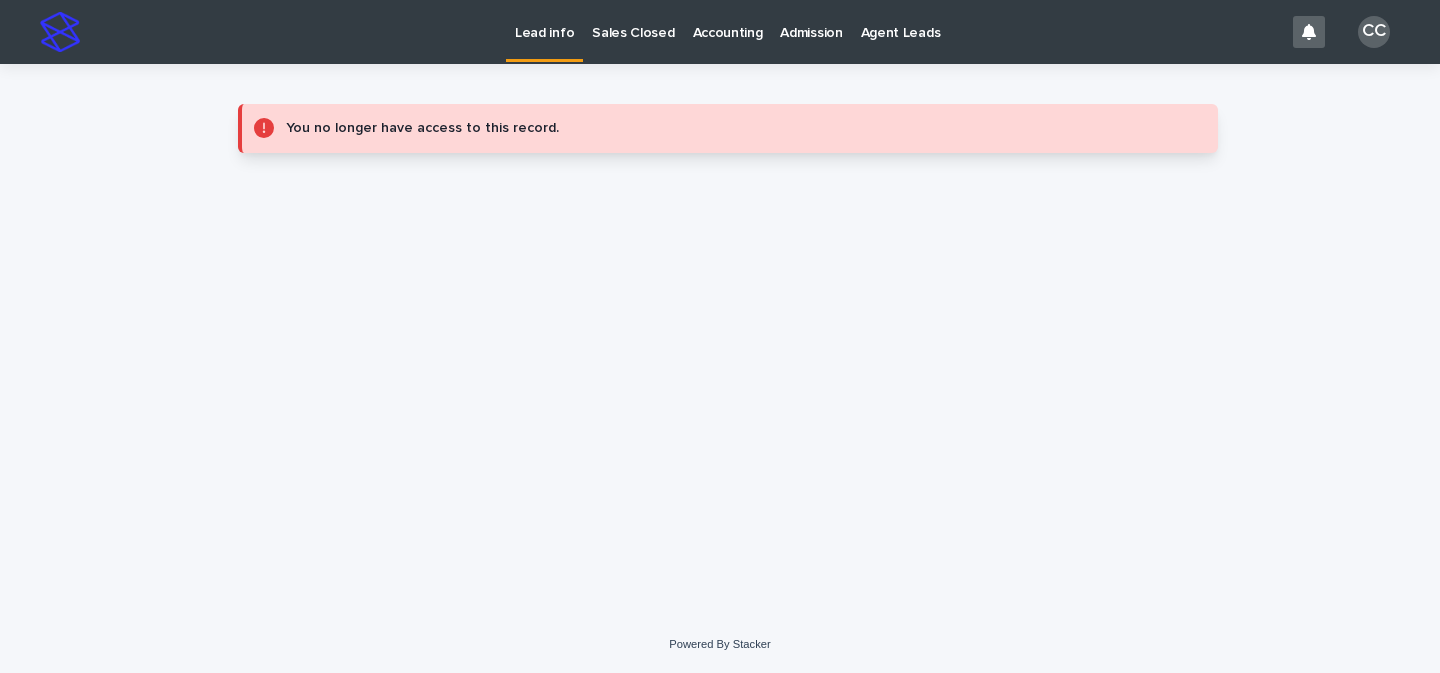 click on "Lead info" at bounding box center [544, 21] 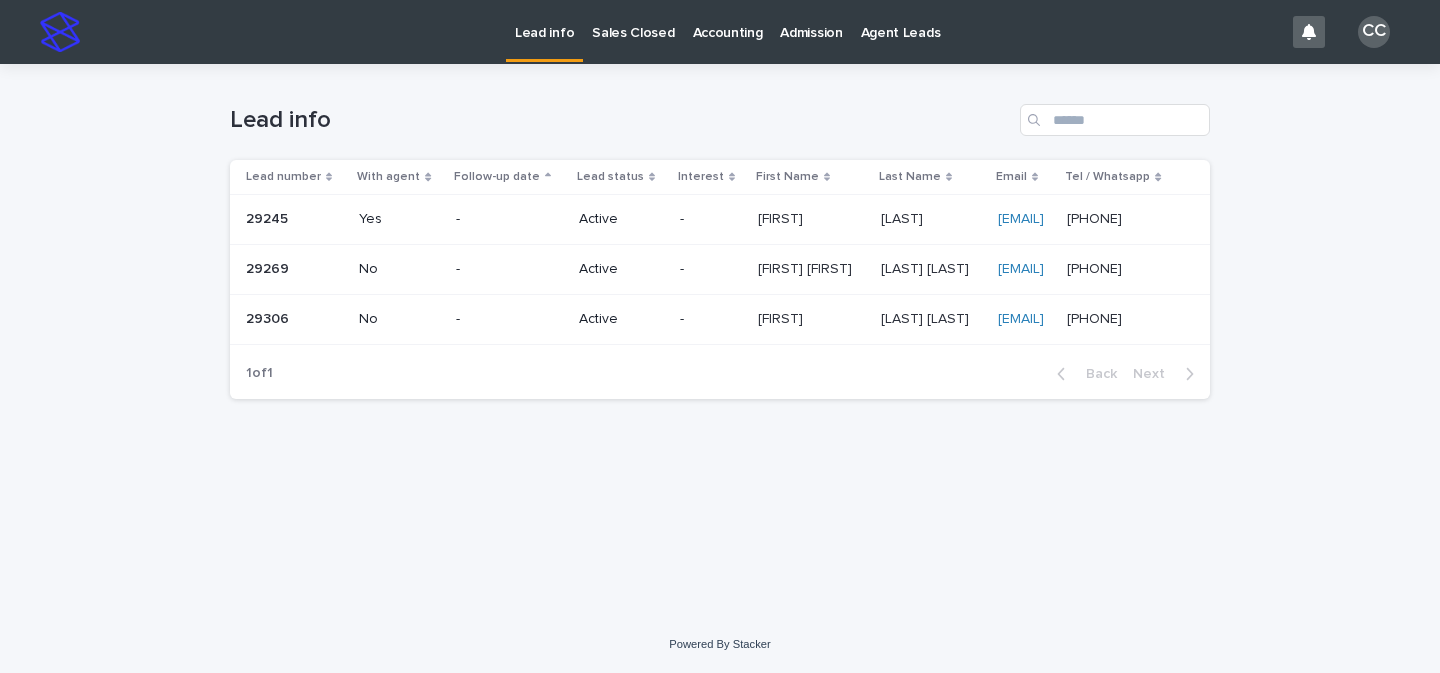 click on "[FIRST] [FIRST]" at bounding box center (811, 219) 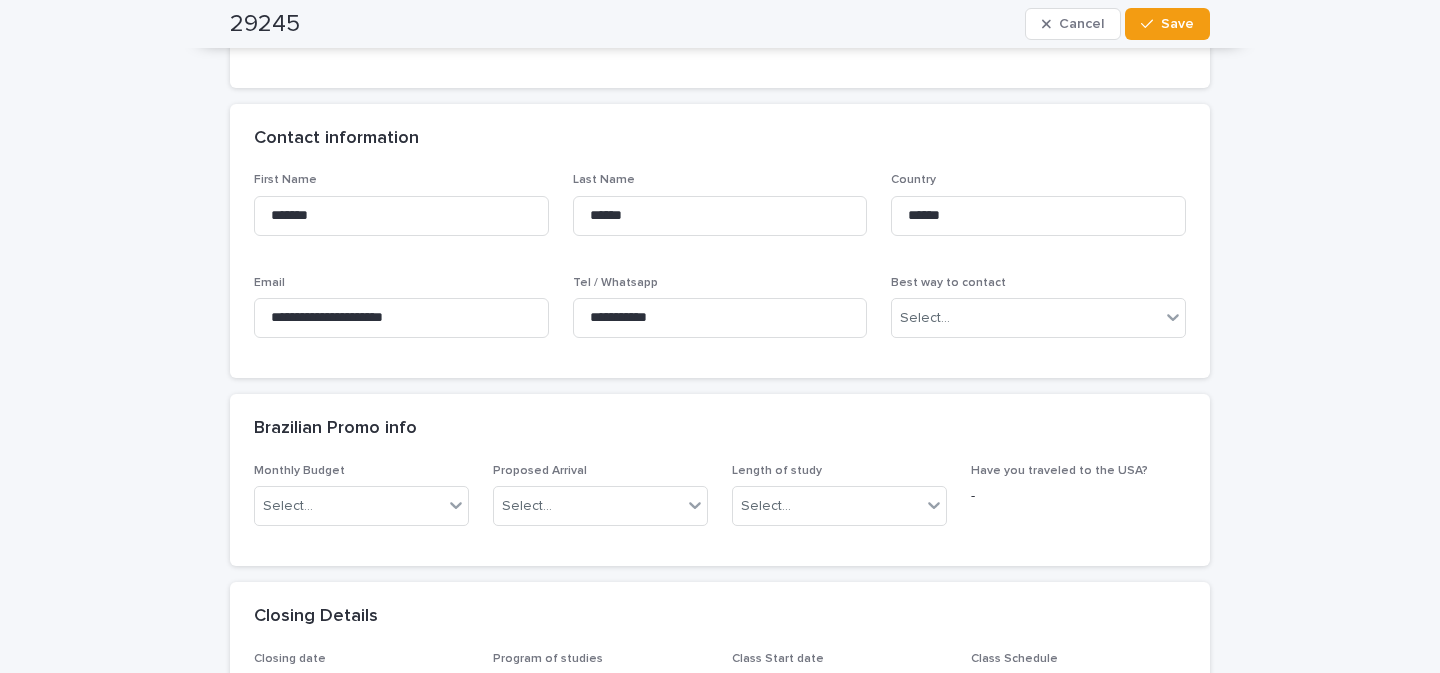 scroll, scrollTop: 608, scrollLeft: 0, axis: vertical 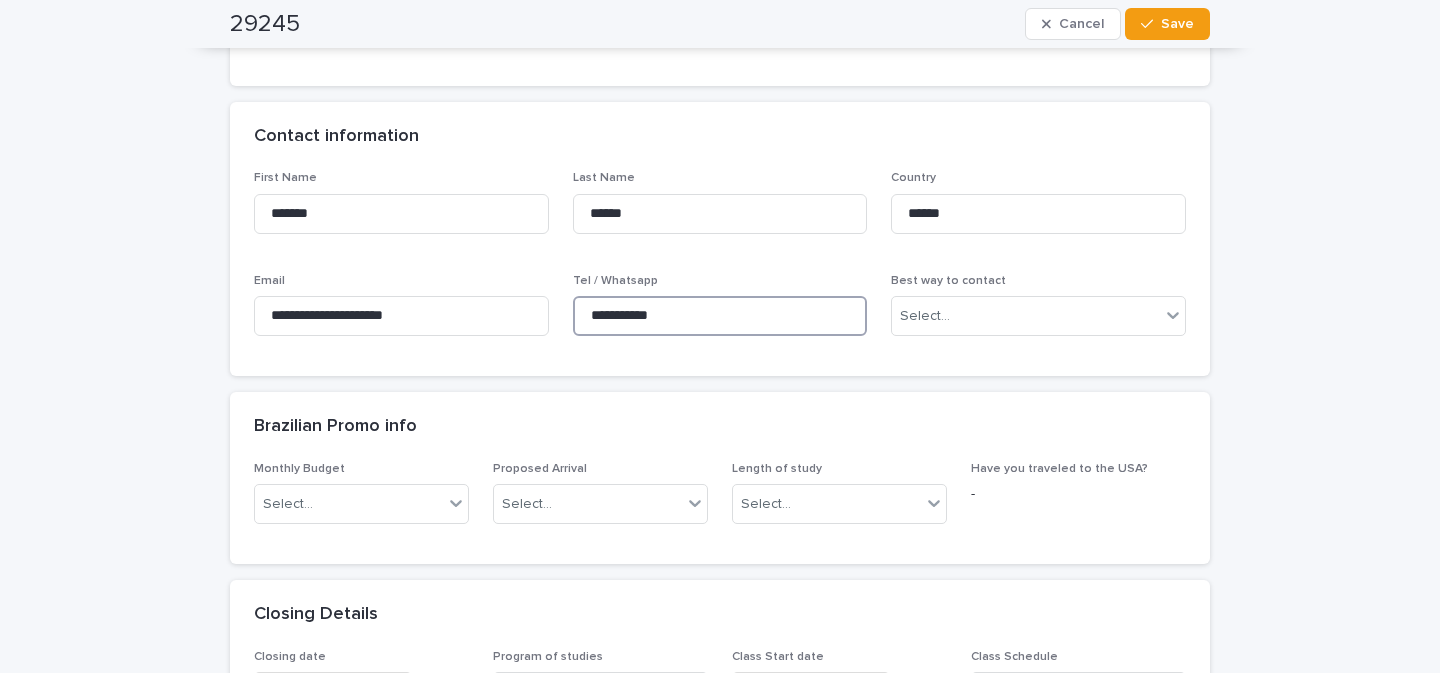 click on "**********" at bounding box center (720, 316) 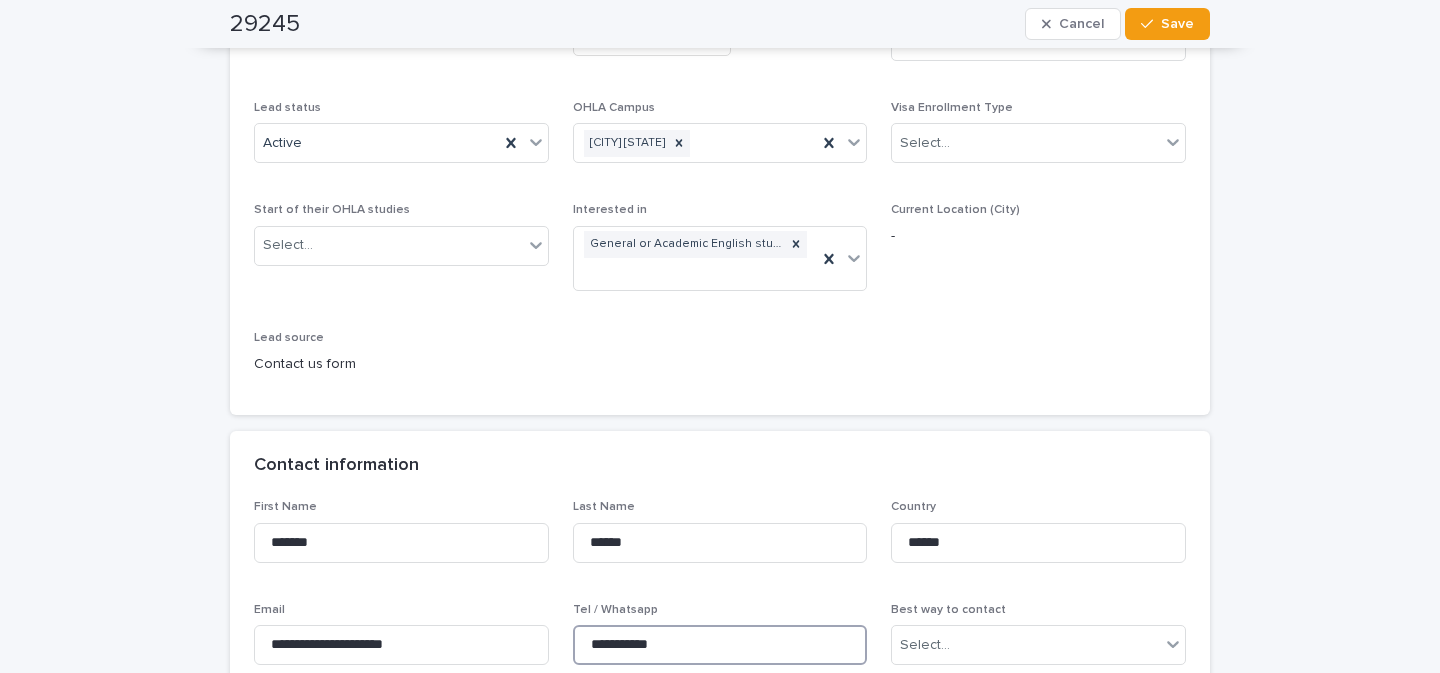 scroll, scrollTop: 0, scrollLeft: 0, axis: both 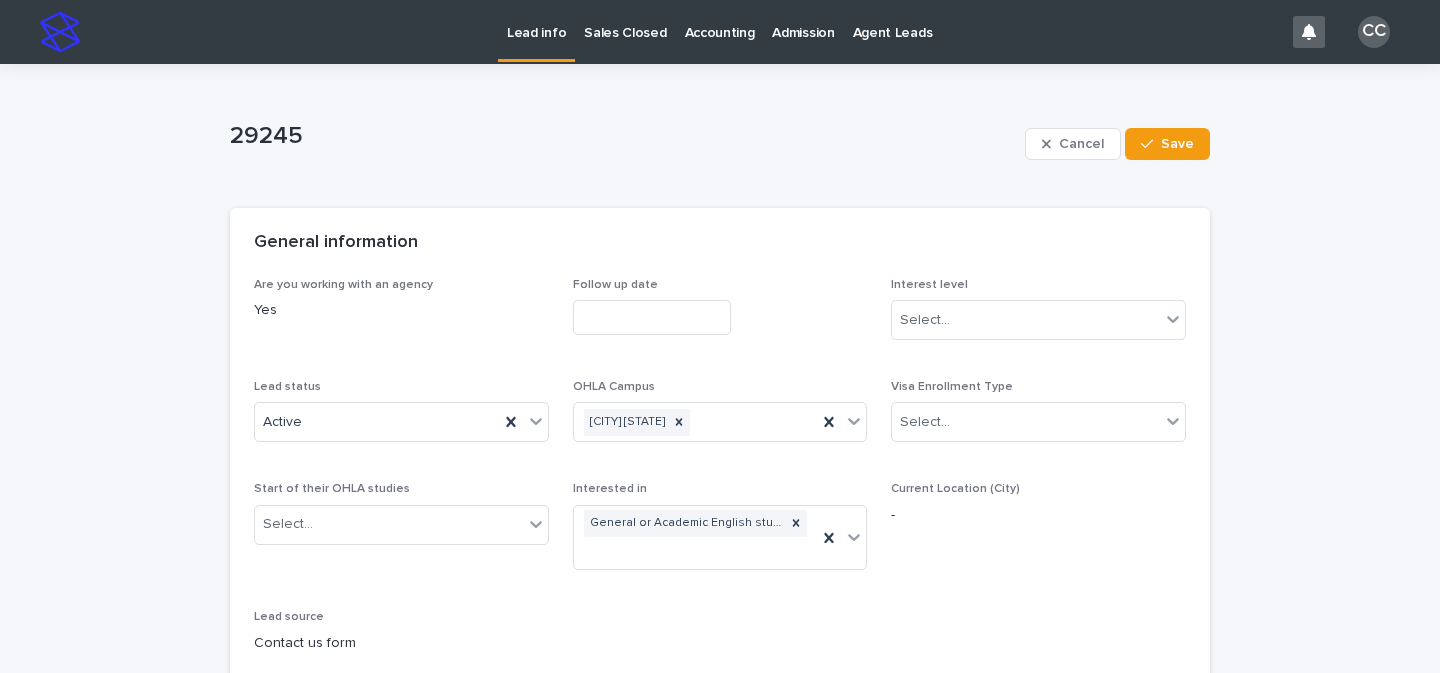 click on "Lead info" at bounding box center (536, 21) 